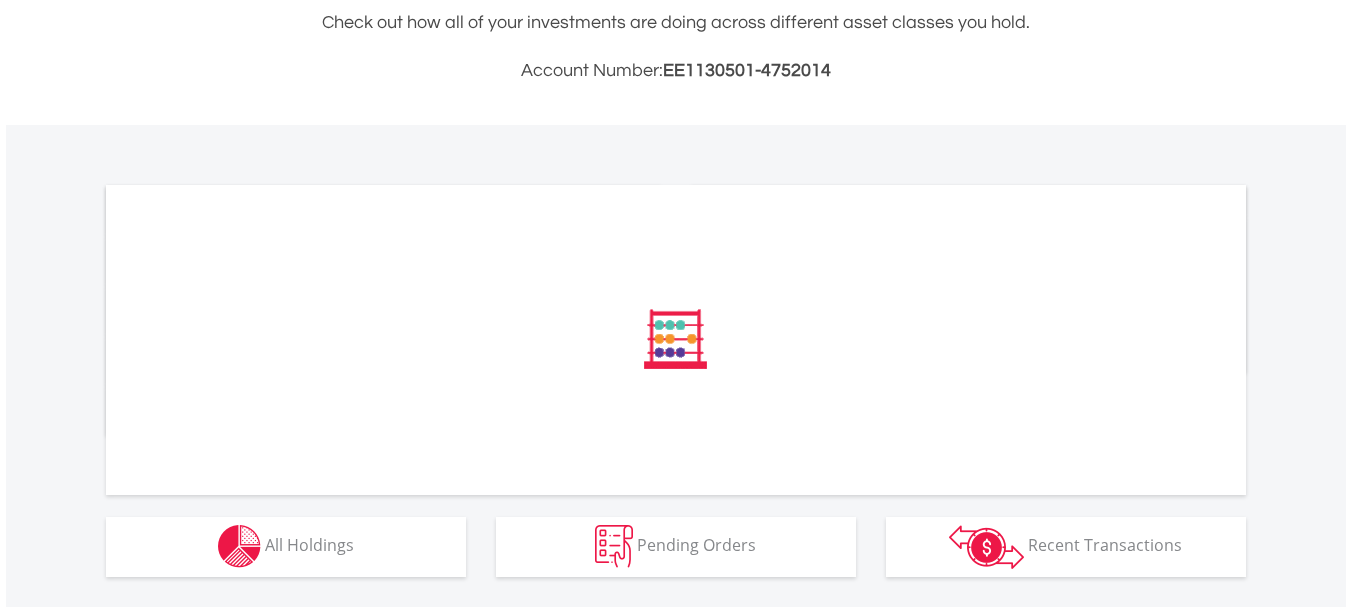 scroll, scrollTop: 500, scrollLeft: 0, axis: vertical 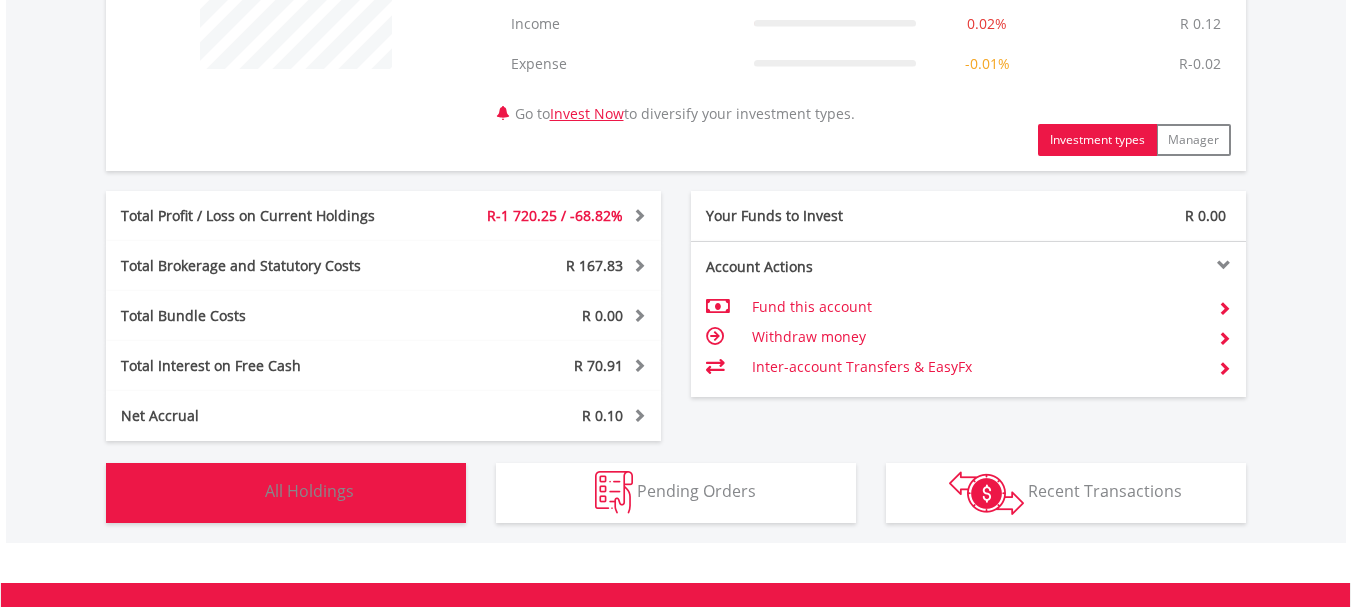 click on "Holdings
All Holdings" at bounding box center (286, 493) 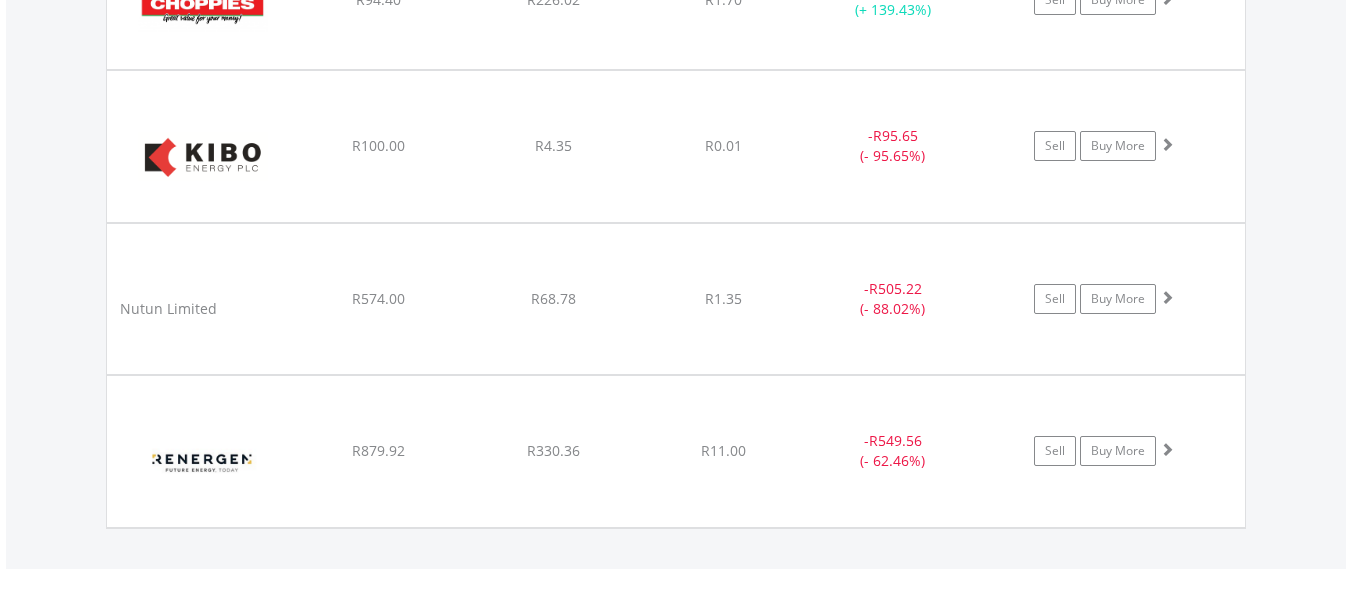 scroll, scrollTop: 1383, scrollLeft: 0, axis: vertical 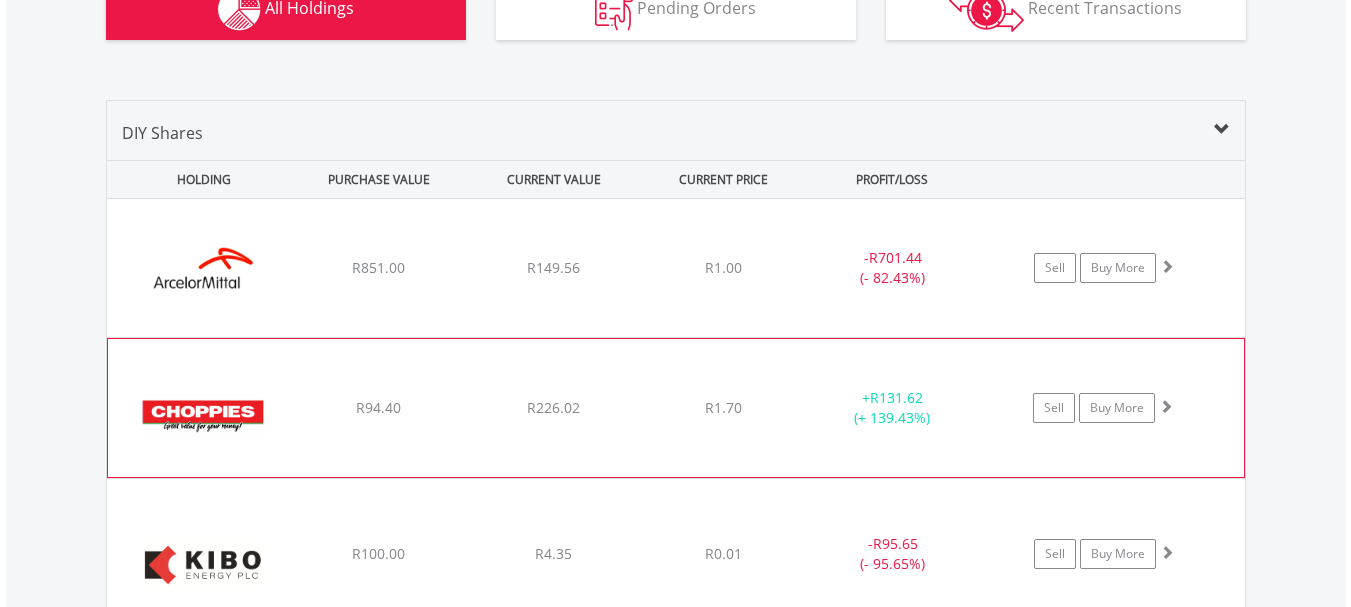 click on "+  R131.62 (+ 139.43%)" at bounding box center [892, 408] 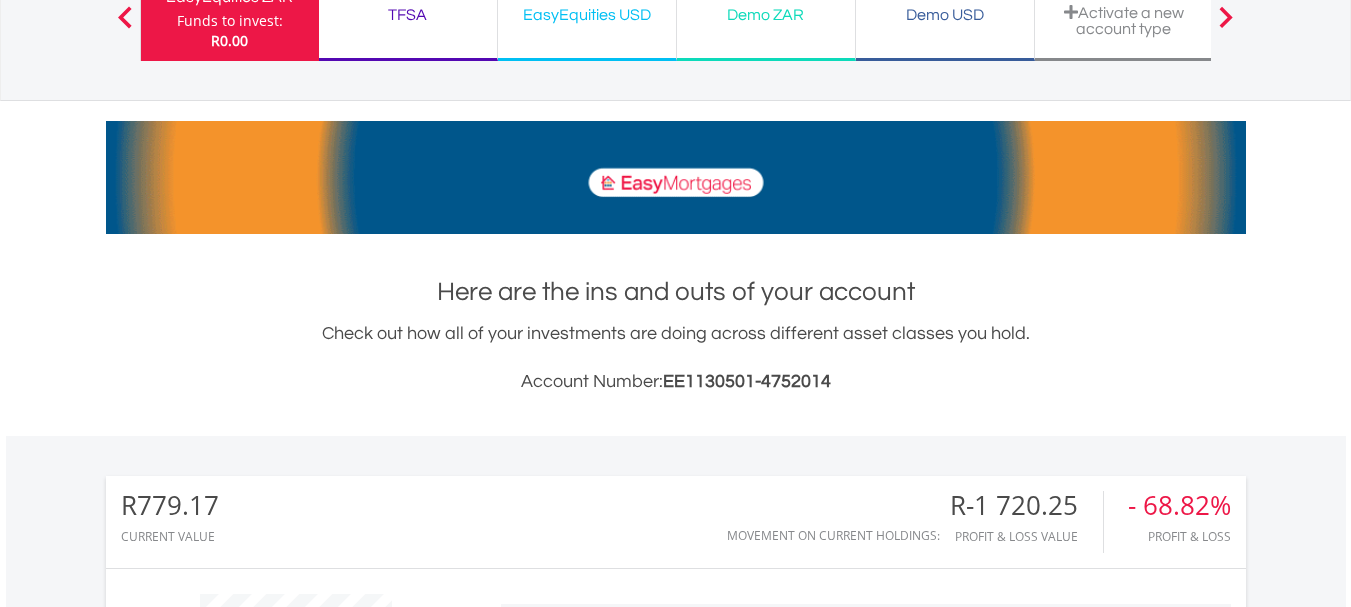 scroll, scrollTop: 0, scrollLeft: 0, axis: both 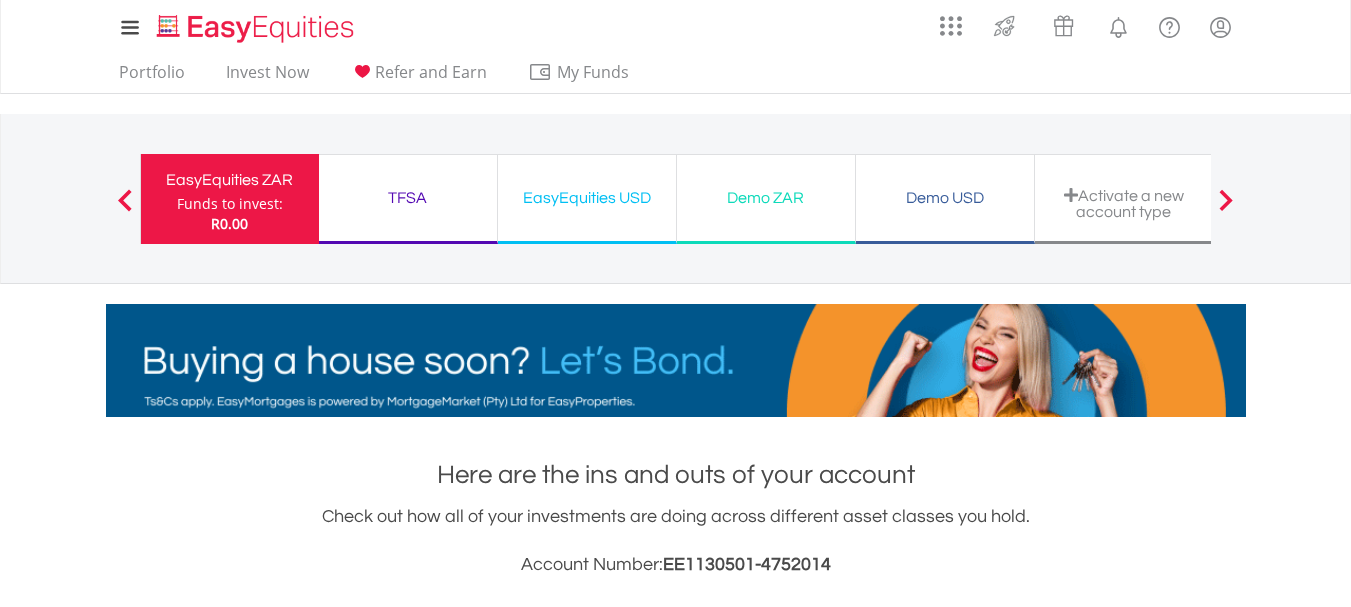 click on "EasyEquities USD
Funds to invest:
R0.00" at bounding box center (587, 199) 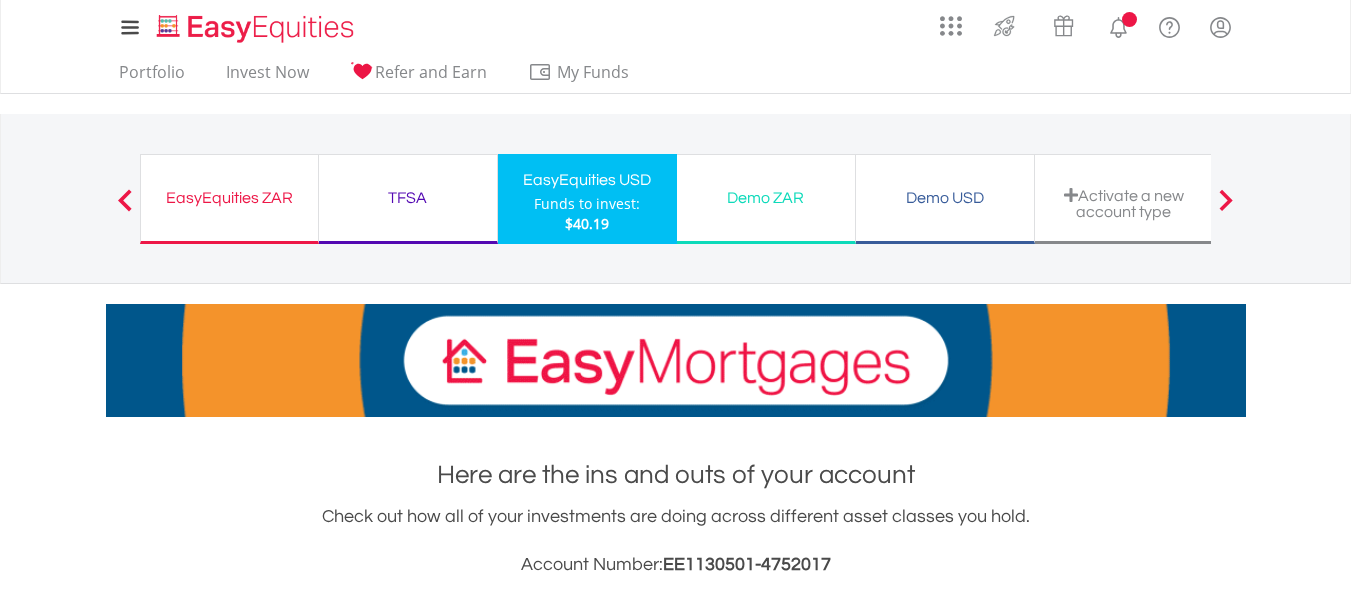 scroll, scrollTop: 500, scrollLeft: 0, axis: vertical 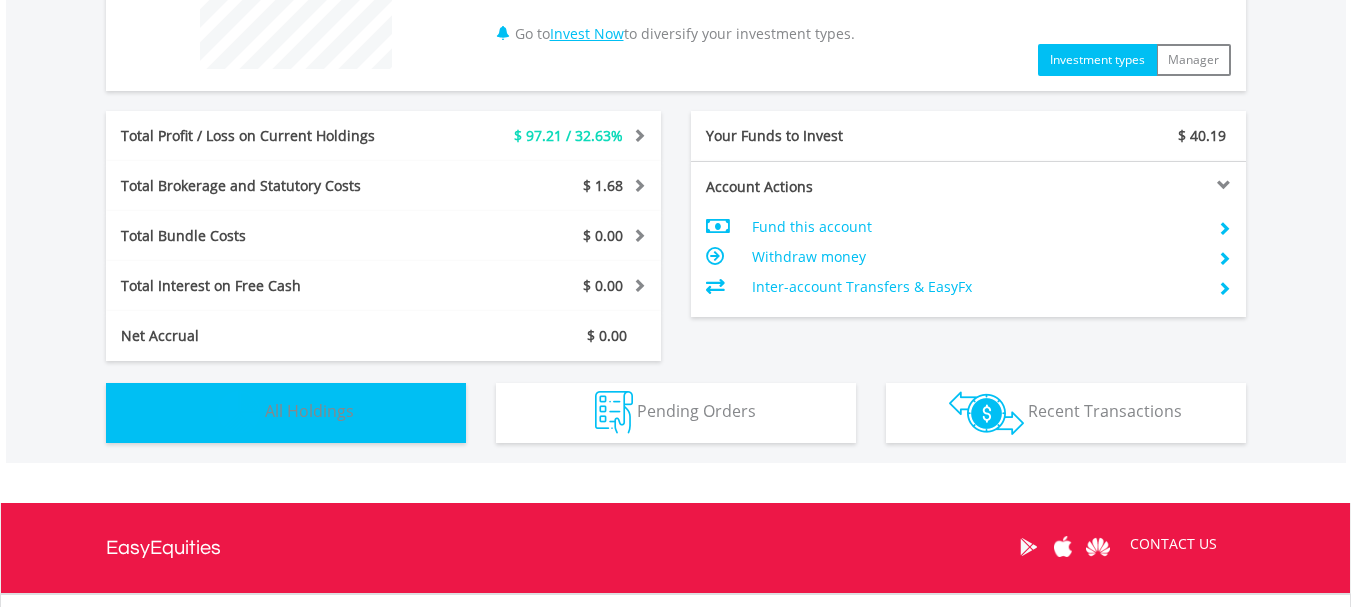 click on "All Holdings" at bounding box center (309, 411) 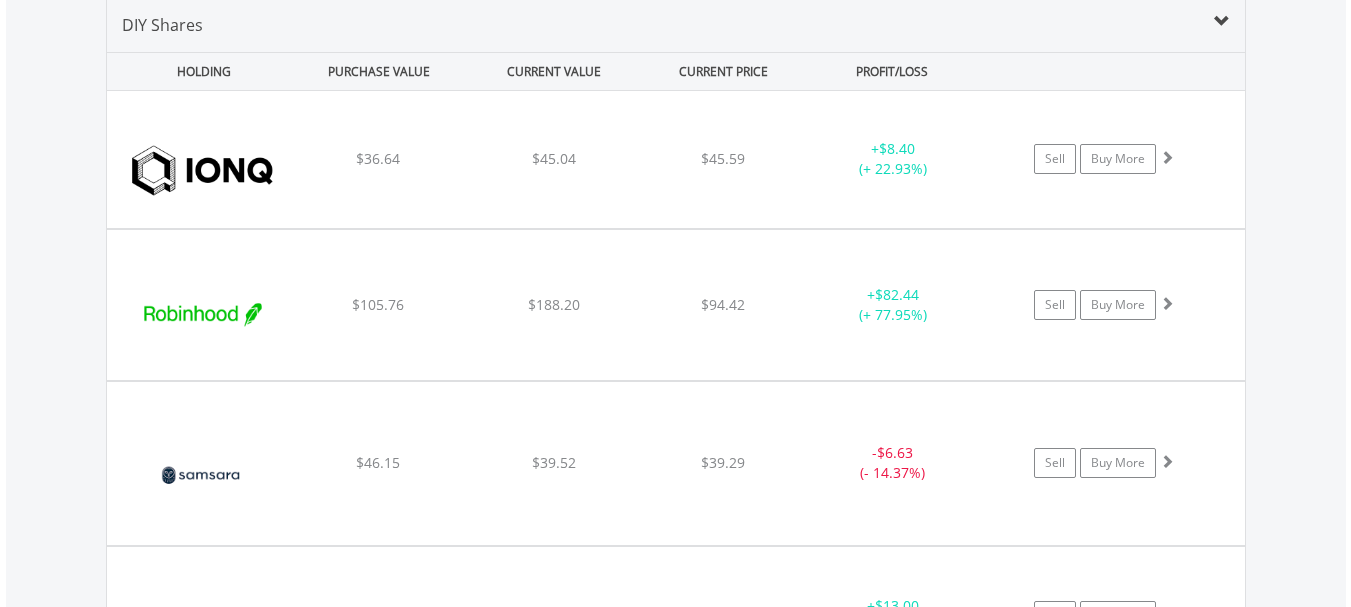 scroll, scrollTop: 1403, scrollLeft: 0, axis: vertical 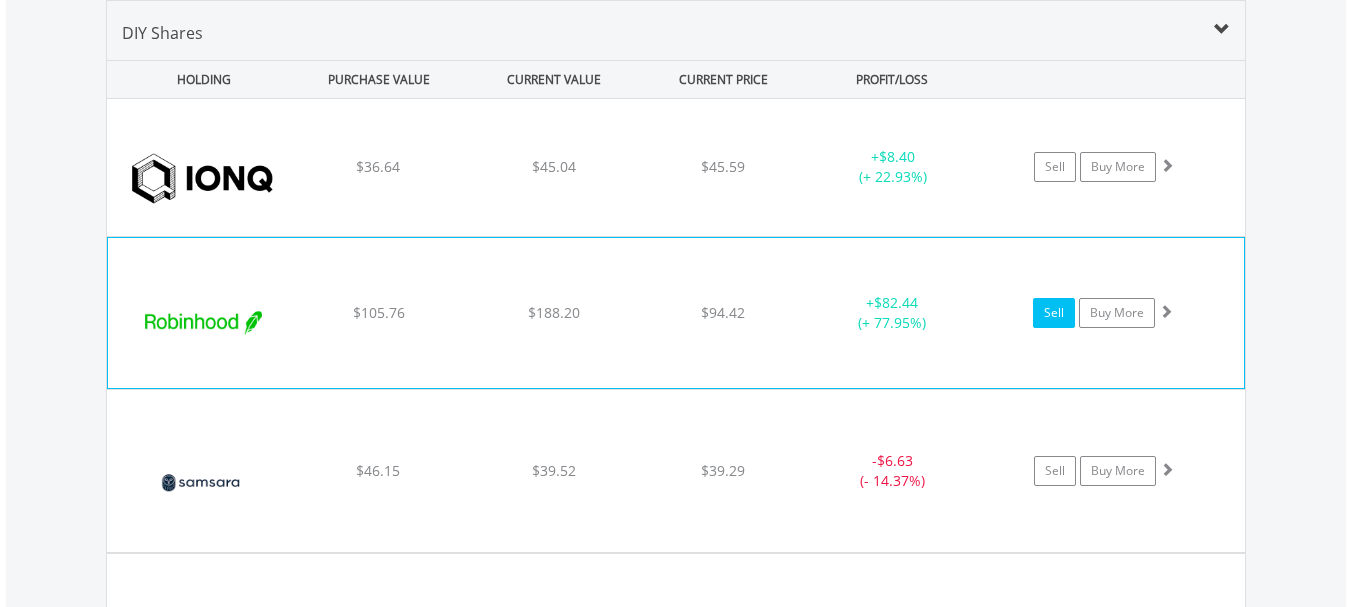 click on "Sell" at bounding box center (1054, 313) 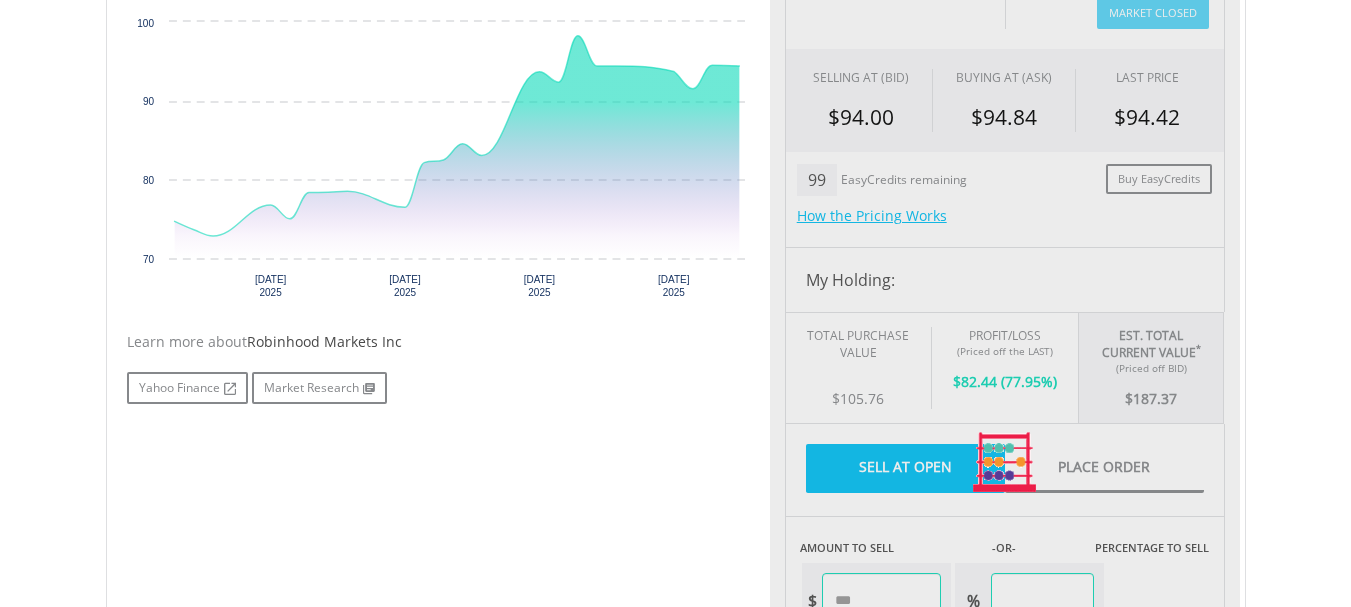 scroll, scrollTop: 700, scrollLeft: 0, axis: vertical 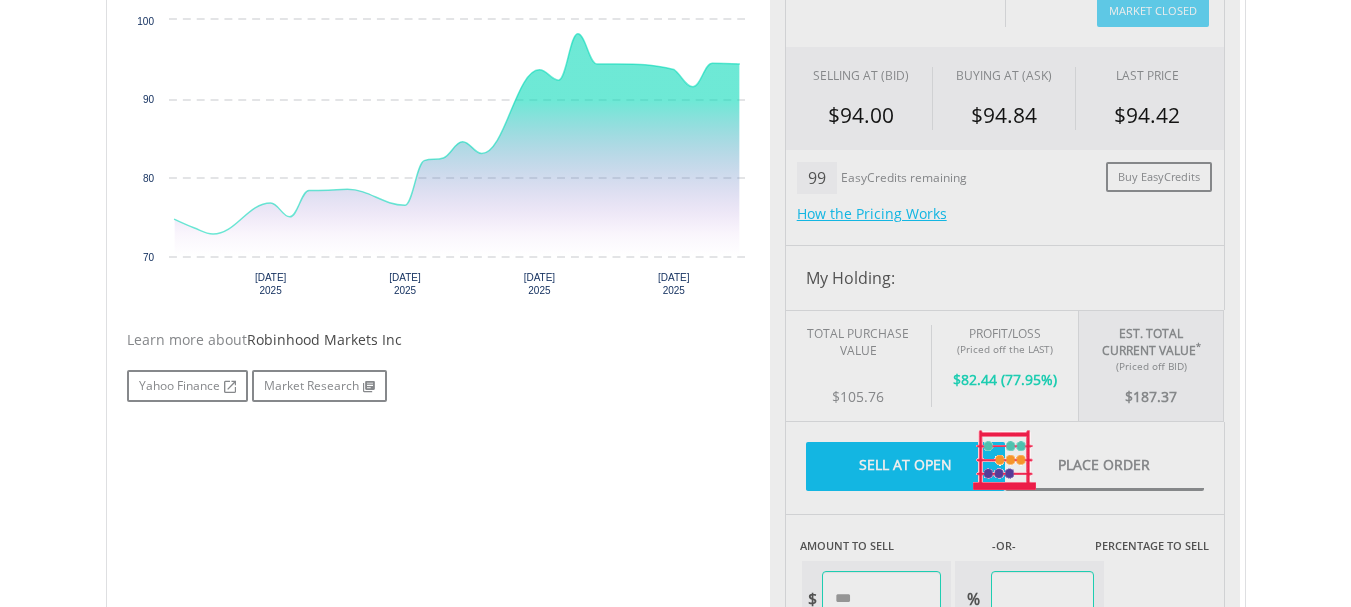 type on "******" 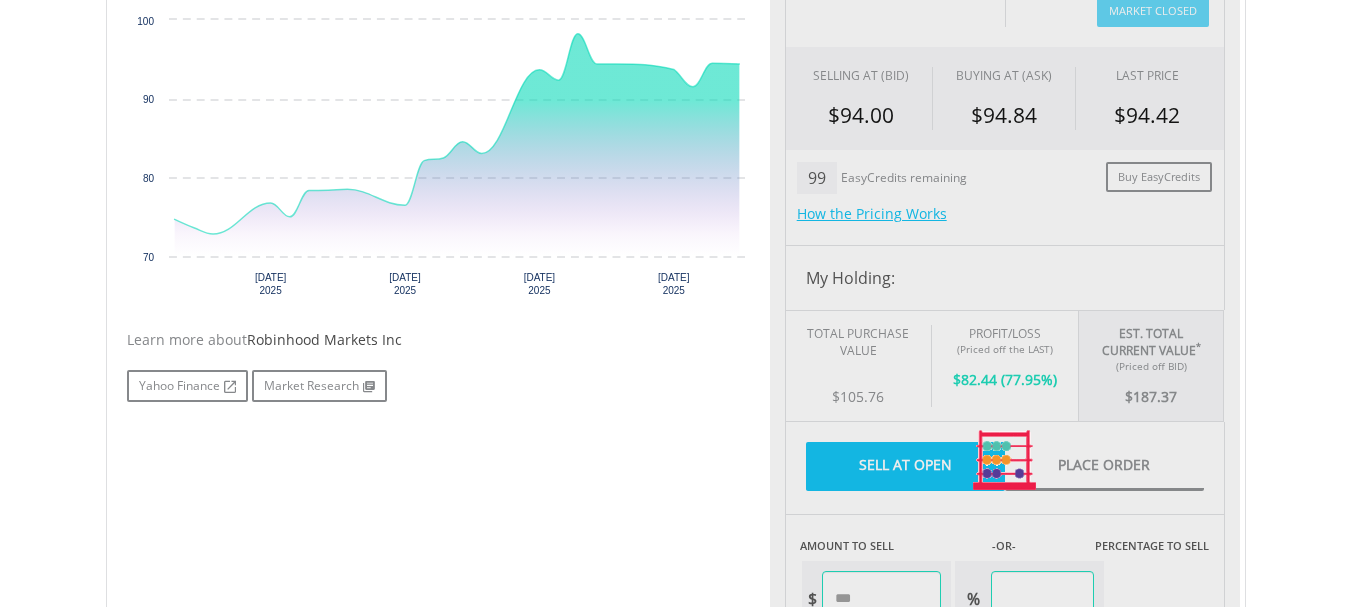 type on "******" 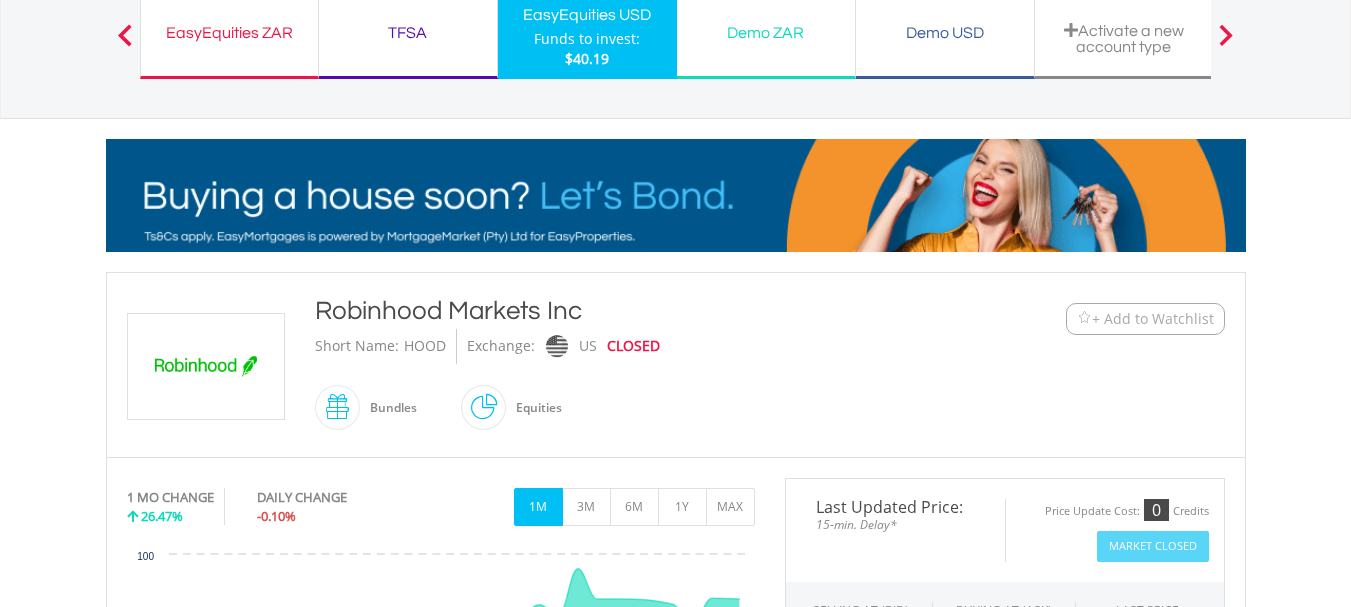 scroll, scrollTop: 0, scrollLeft: 0, axis: both 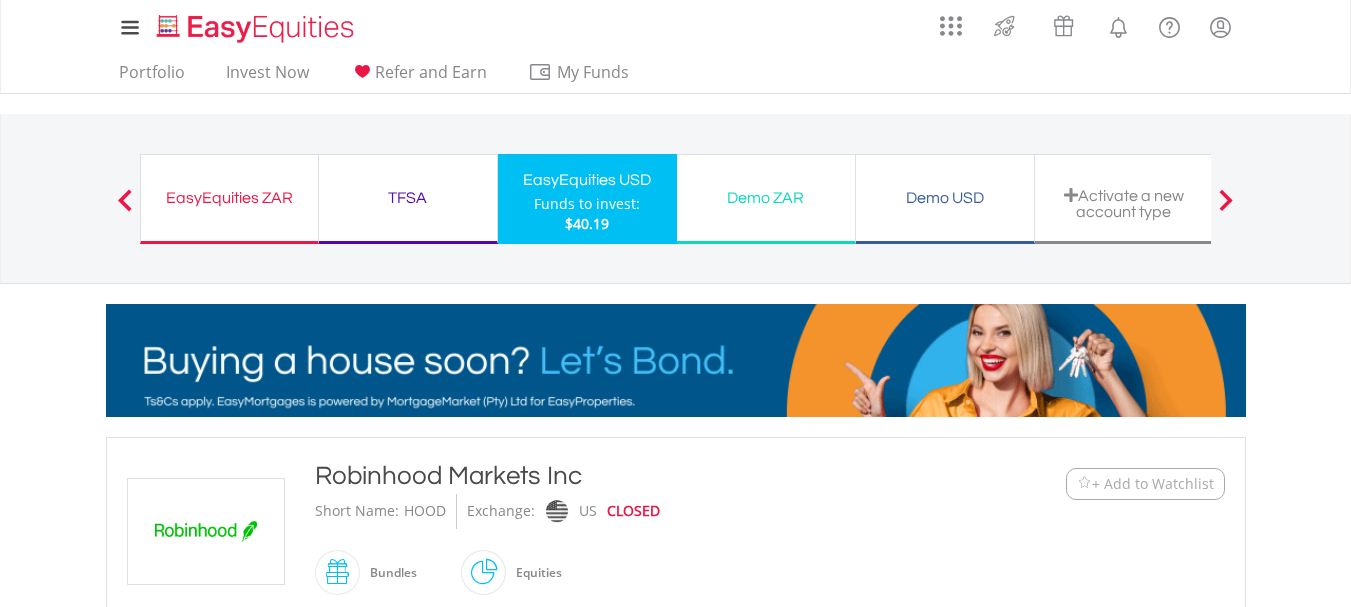 click on "$40.19" at bounding box center (587, 223) 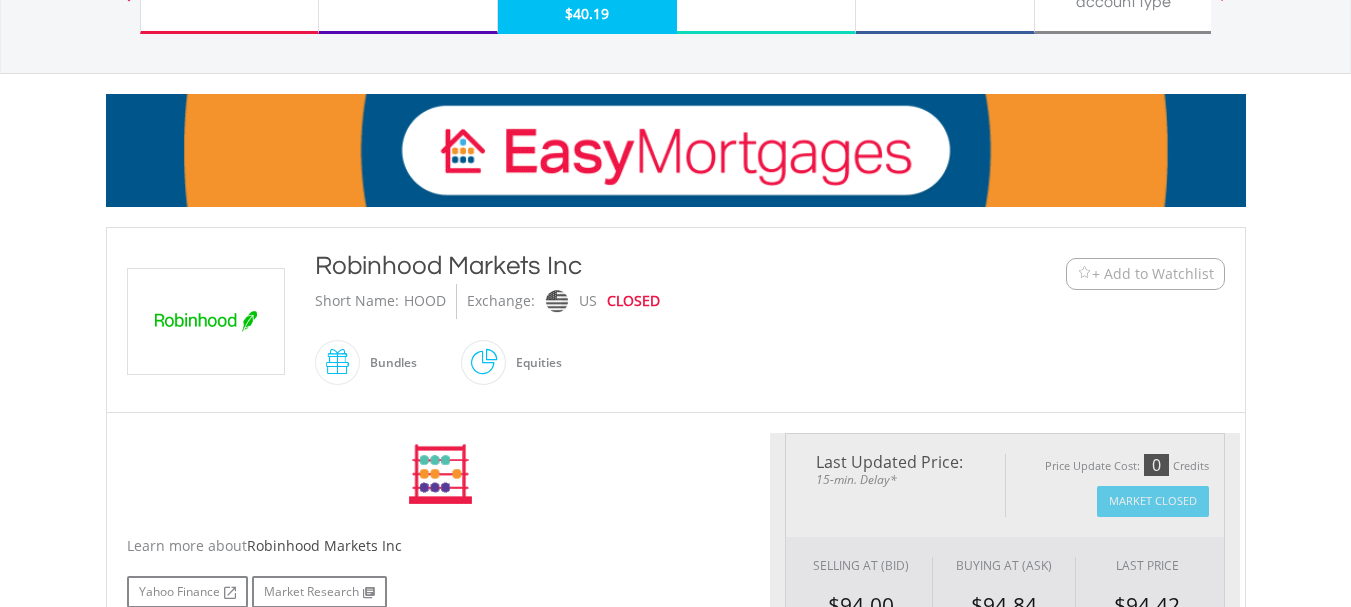 scroll, scrollTop: 400, scrollLeft: 0, axis: vertical 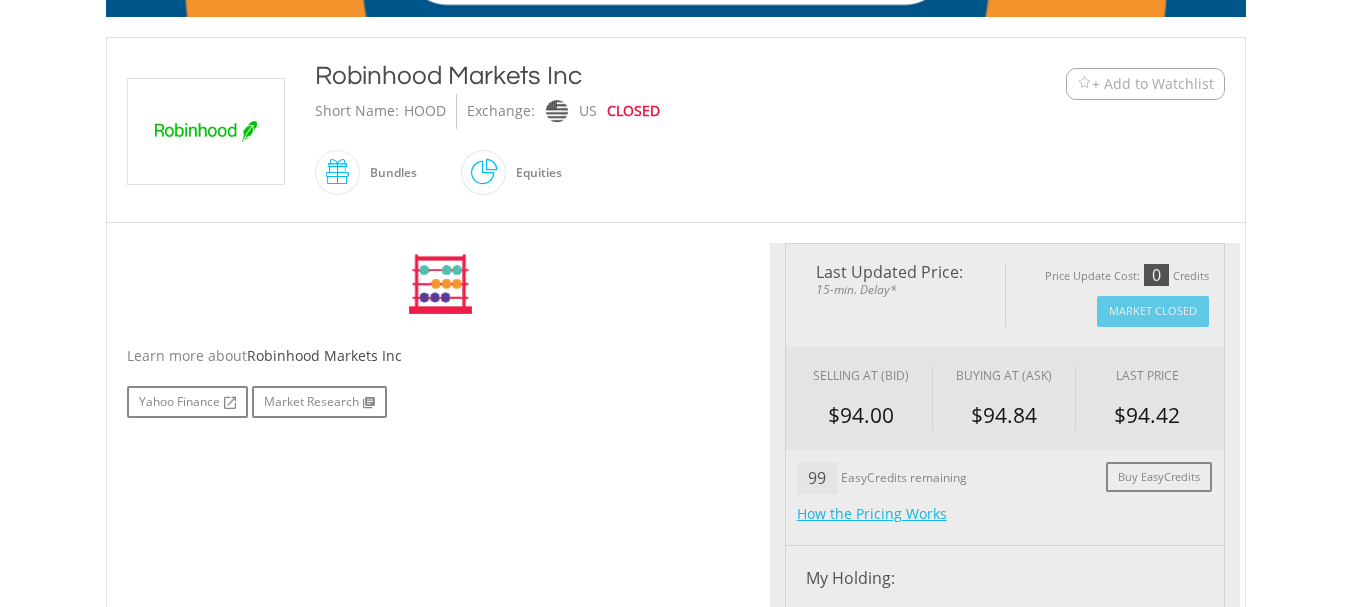 type on "******" 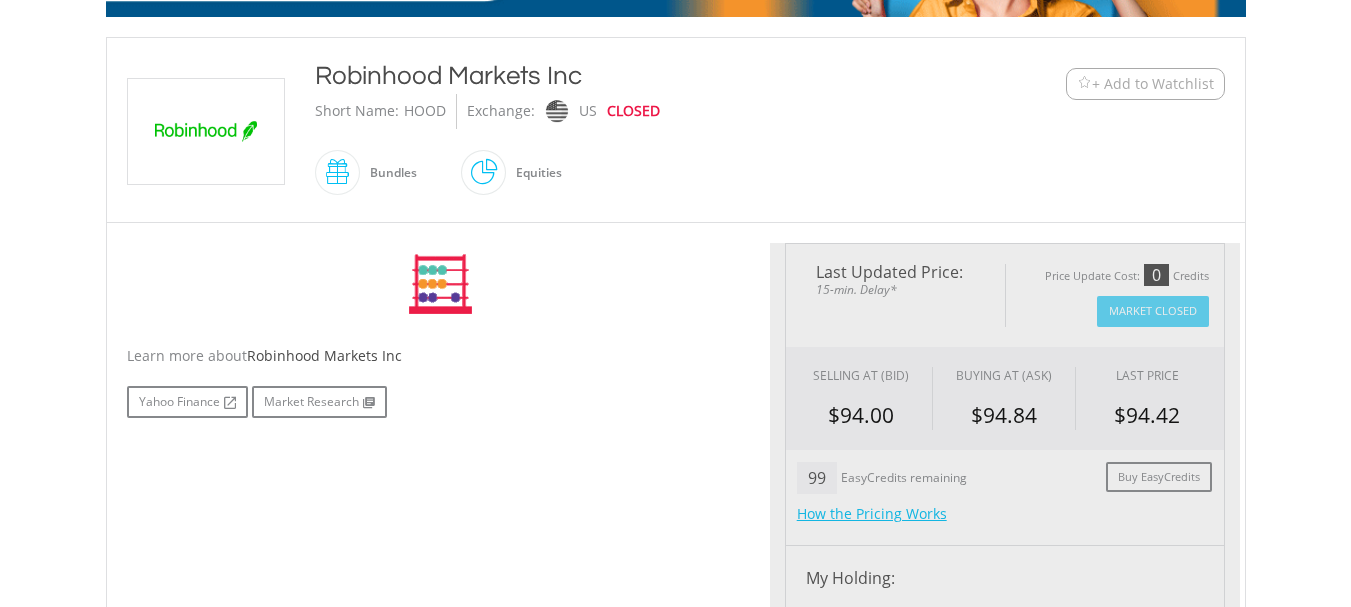 type on "******" 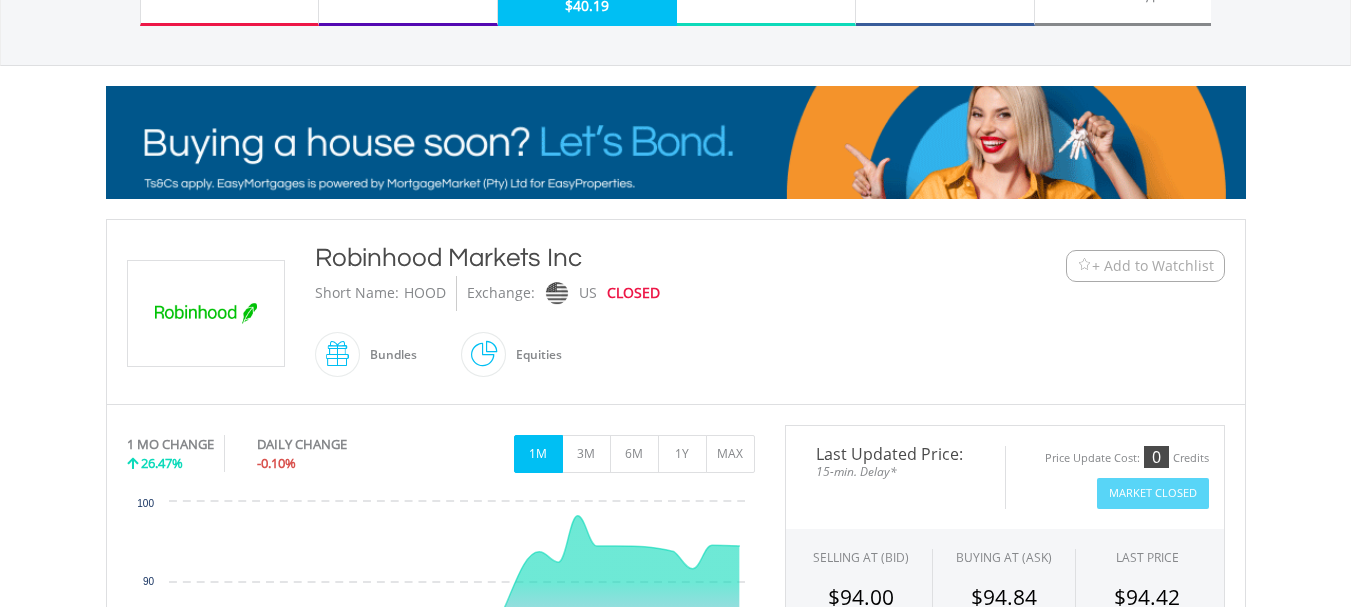 scroll, scrollTop: 0, scrollLeft: 0, axis: both 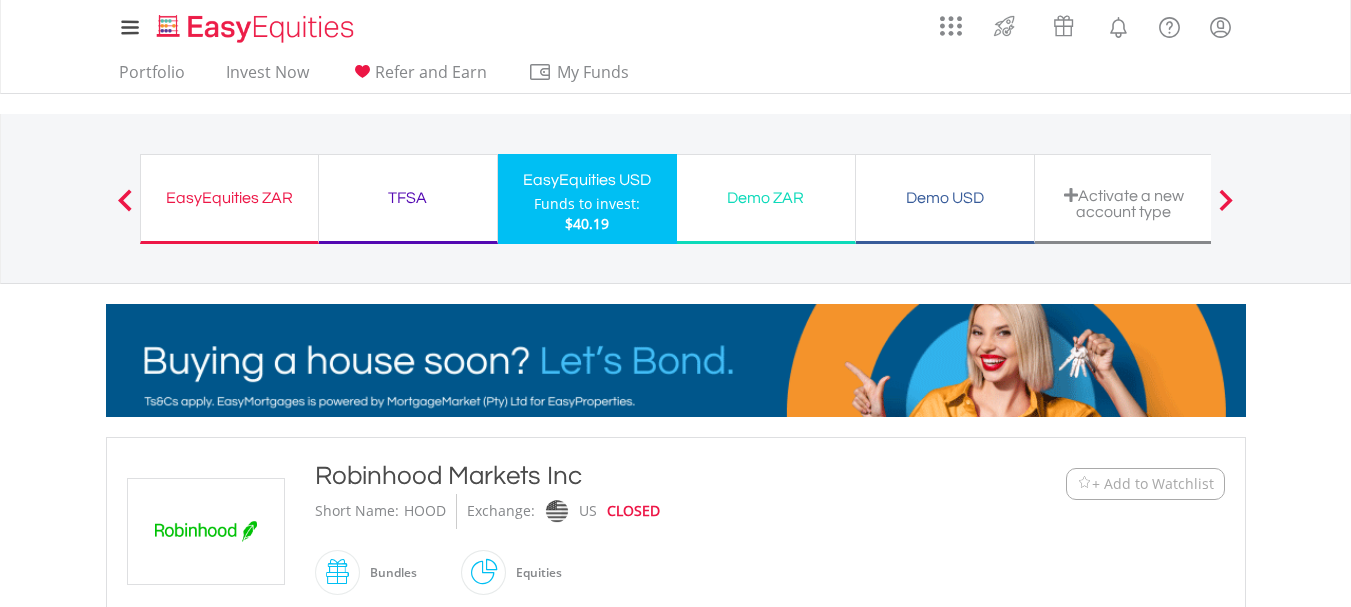 click on "EasyEquities USD" at bounding box center (587, 180) 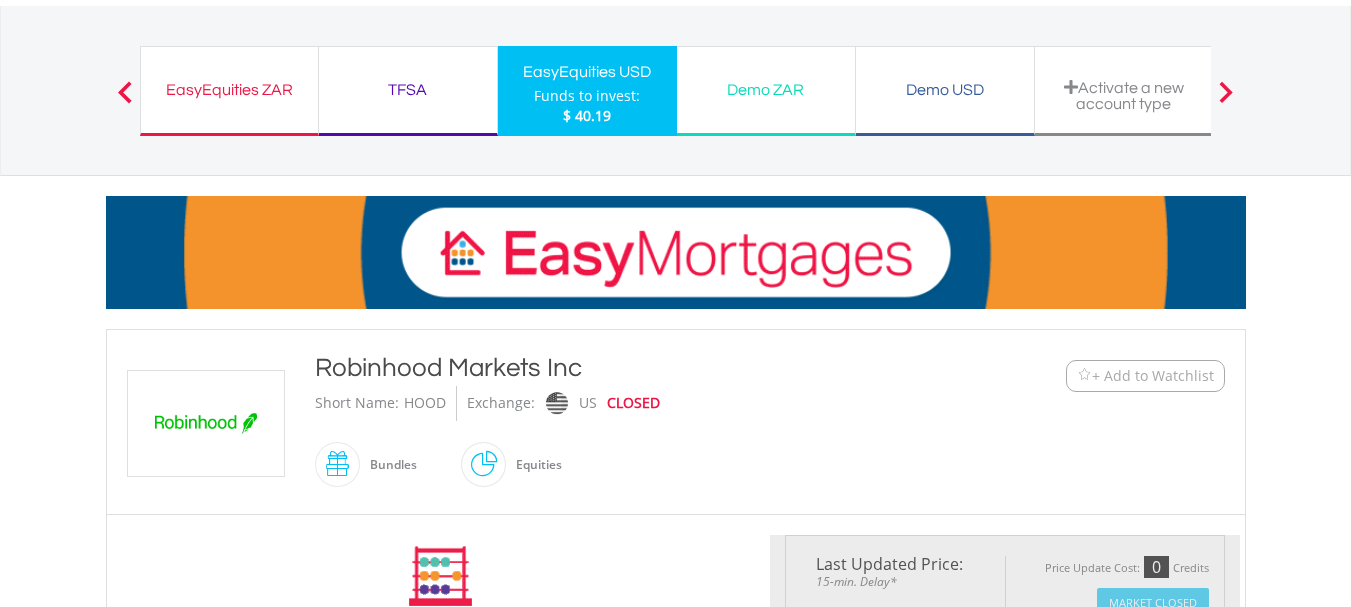 scroll, scrollTop: 200, scrollLeft: 0, axis: vertical 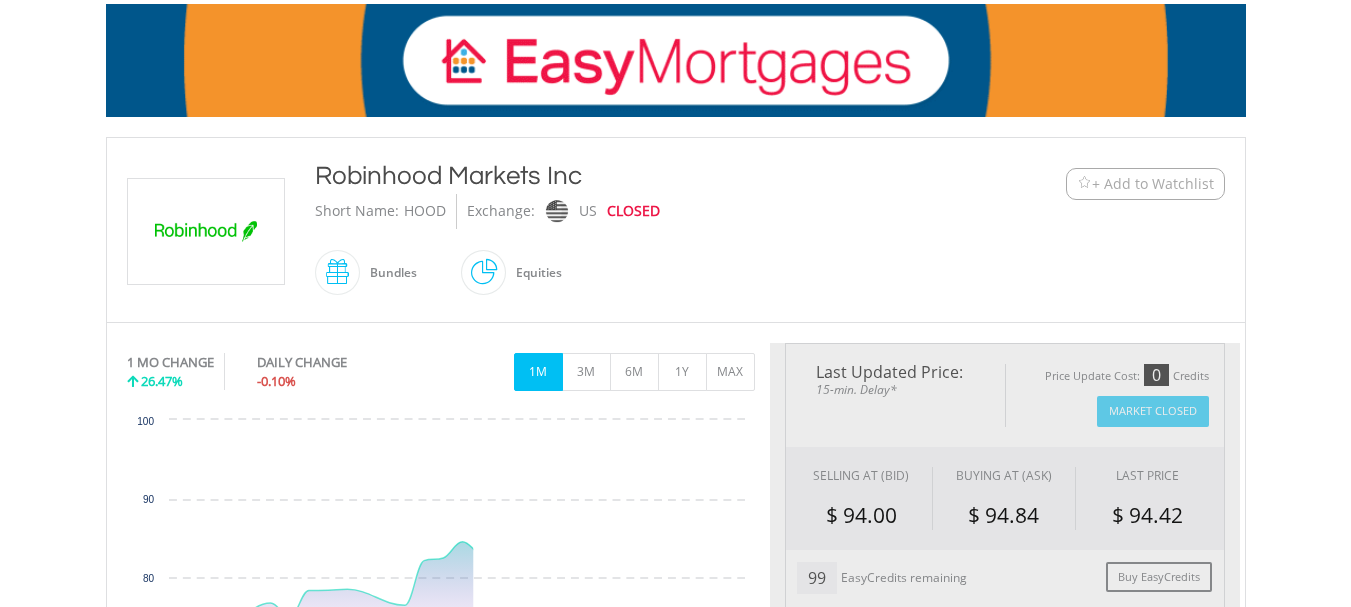 type on "******" 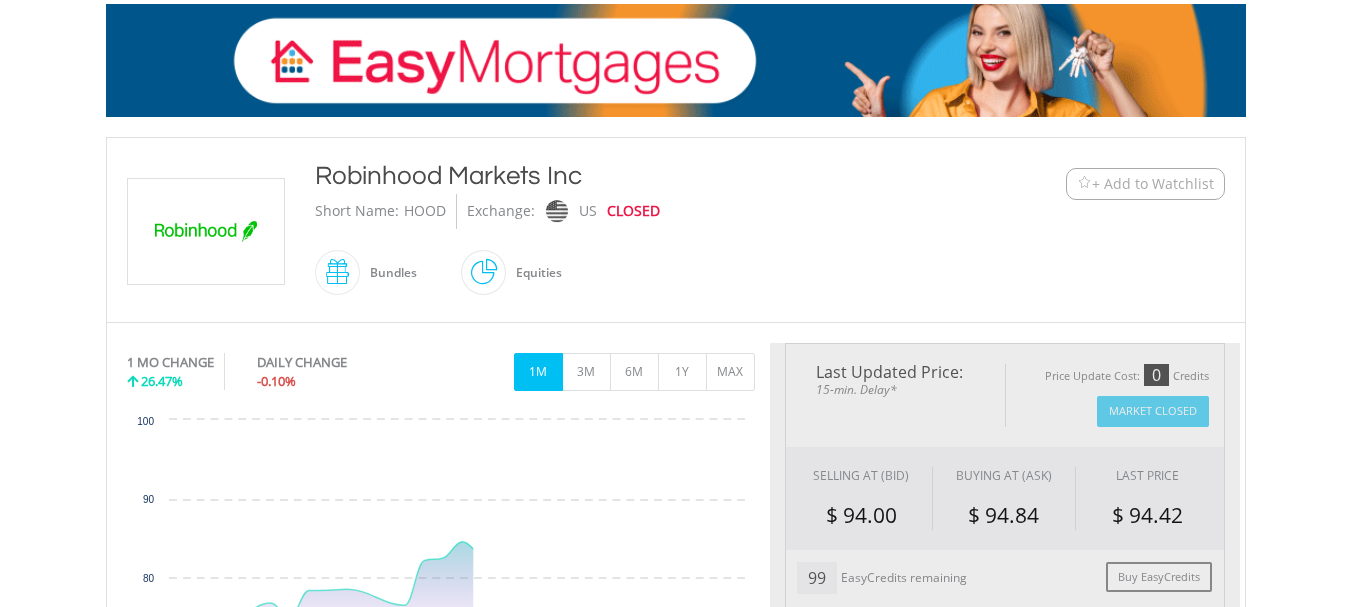 type on "******" 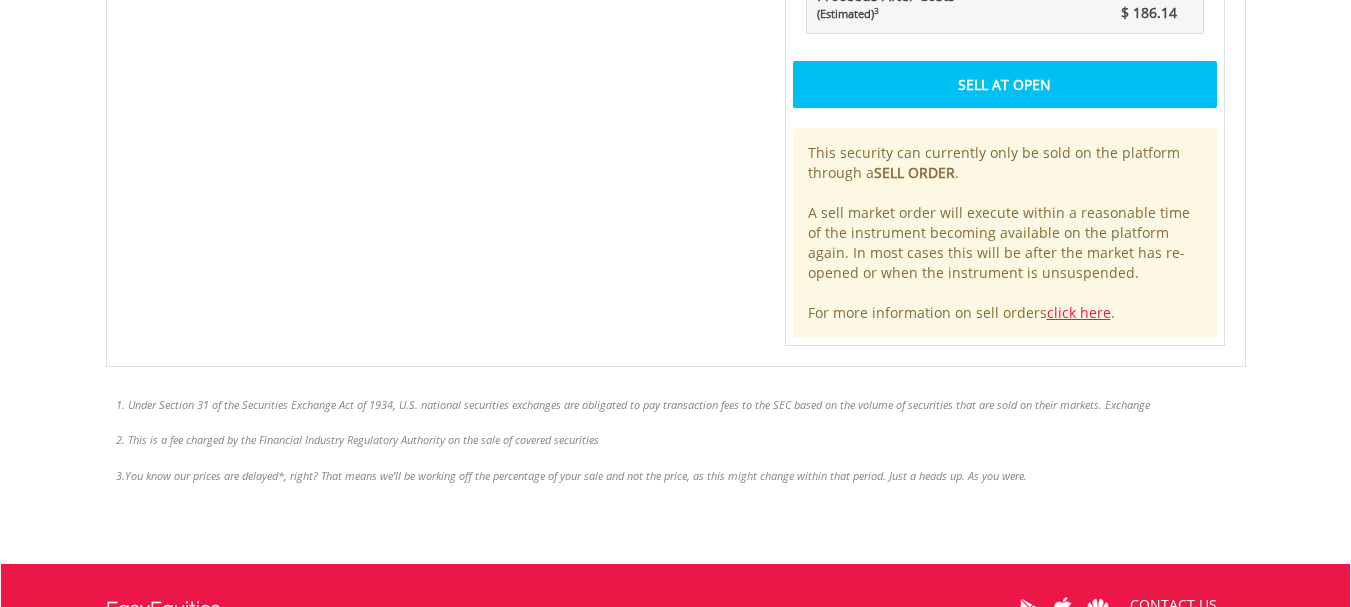 scroll, scrollTop: 1431, scrollLeft: 0, axis: vertical 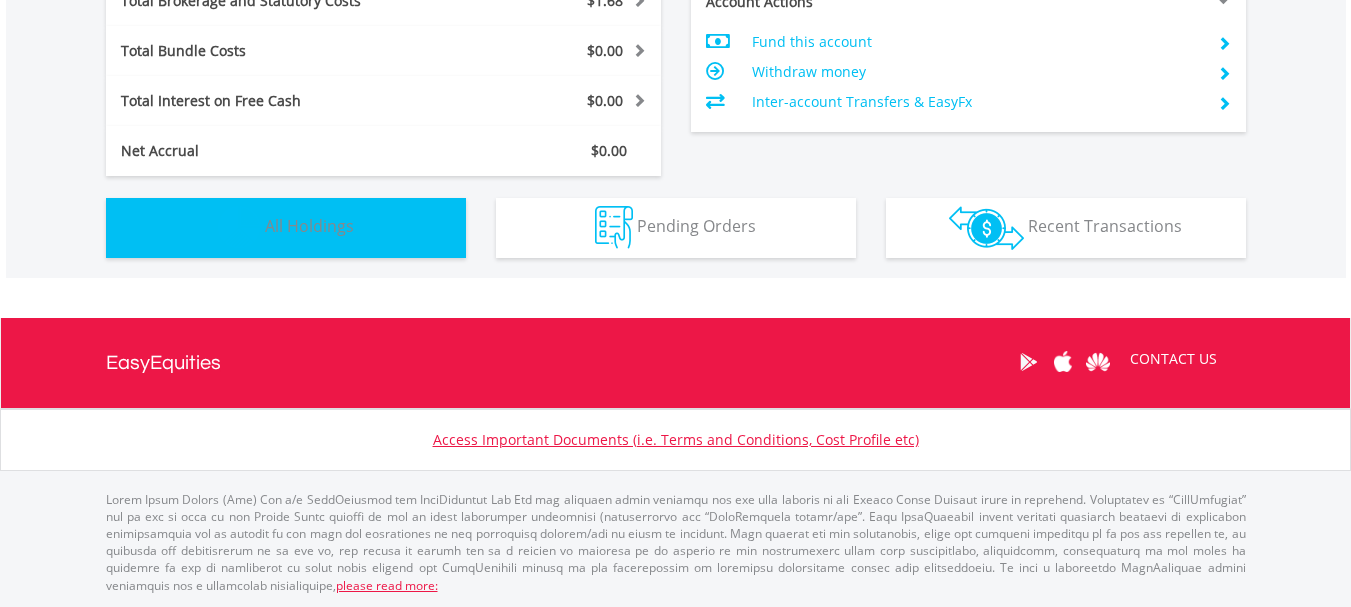 click on "Holdings
All Holdings" at bounding box center (286, 228) 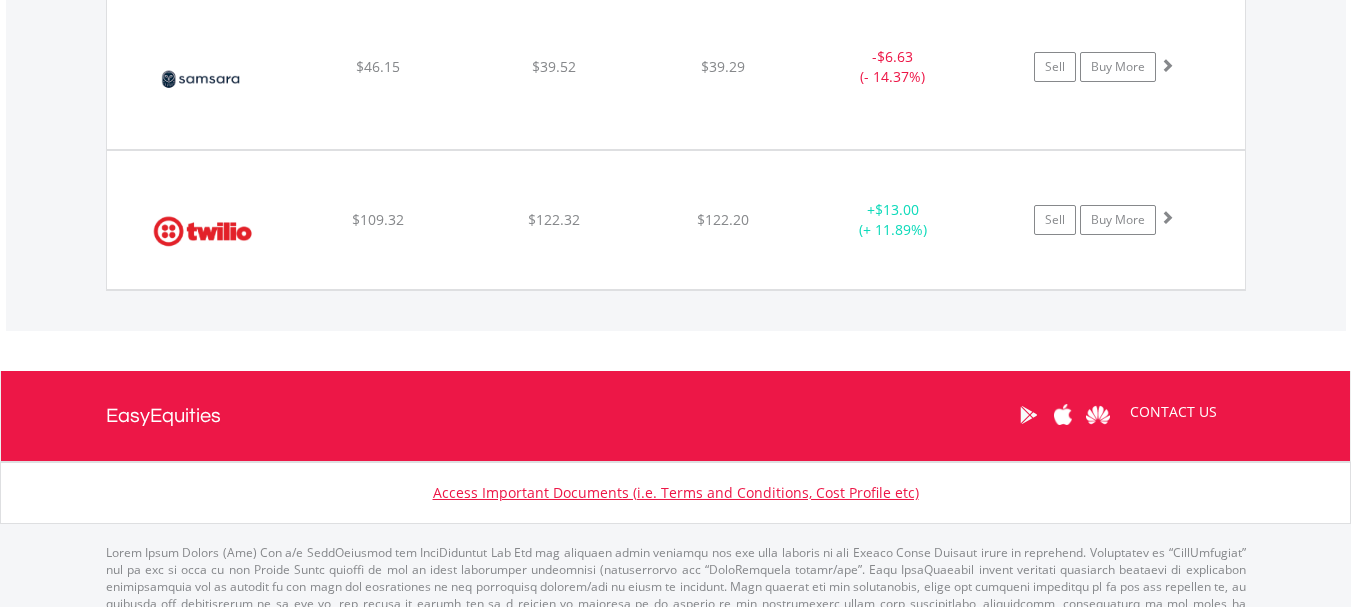 scroll, scrollTop: 1759, scrollLeft: 0, axis: vertical 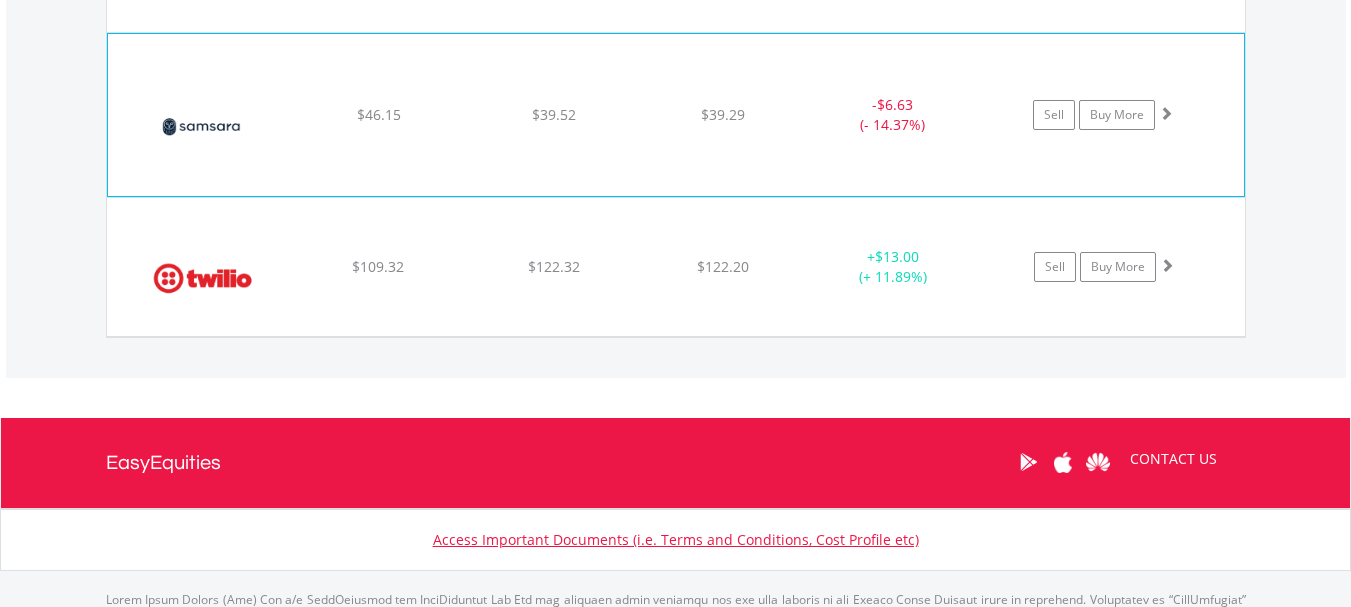 click on "$39.29" at bounding box center [723, -189] 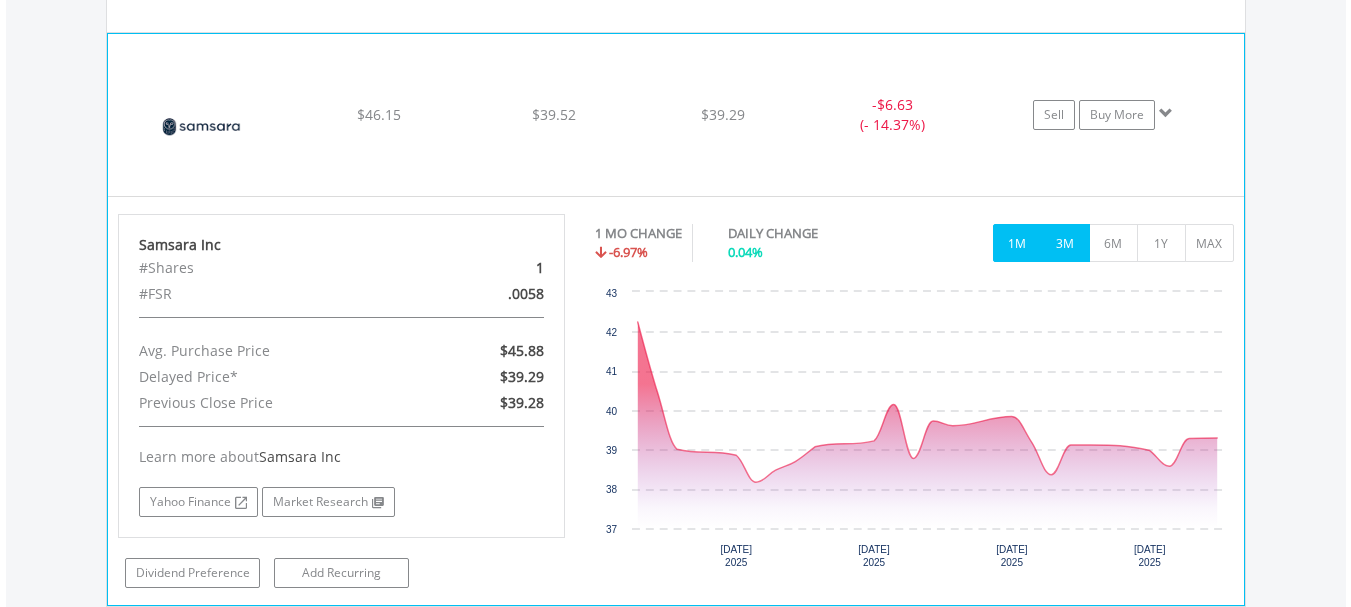 click on "3M" at bounding box center [1065, 243] 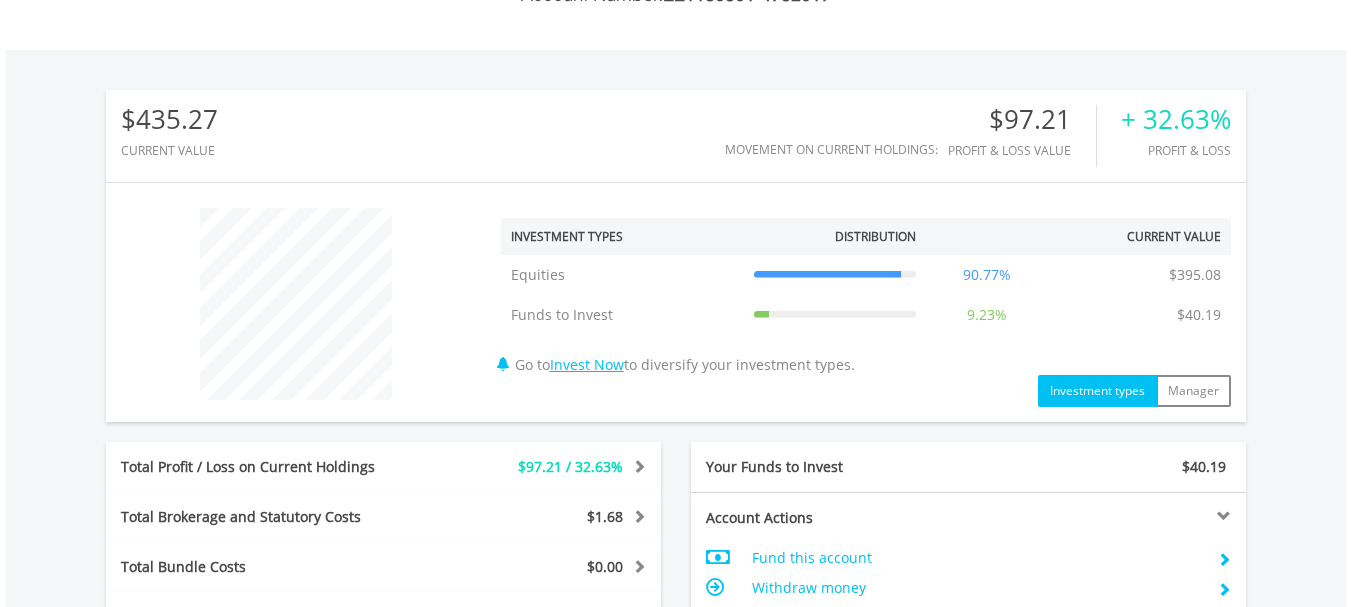 scroll, scrollTop: 568, scrollLeft: 0, axis: vertical 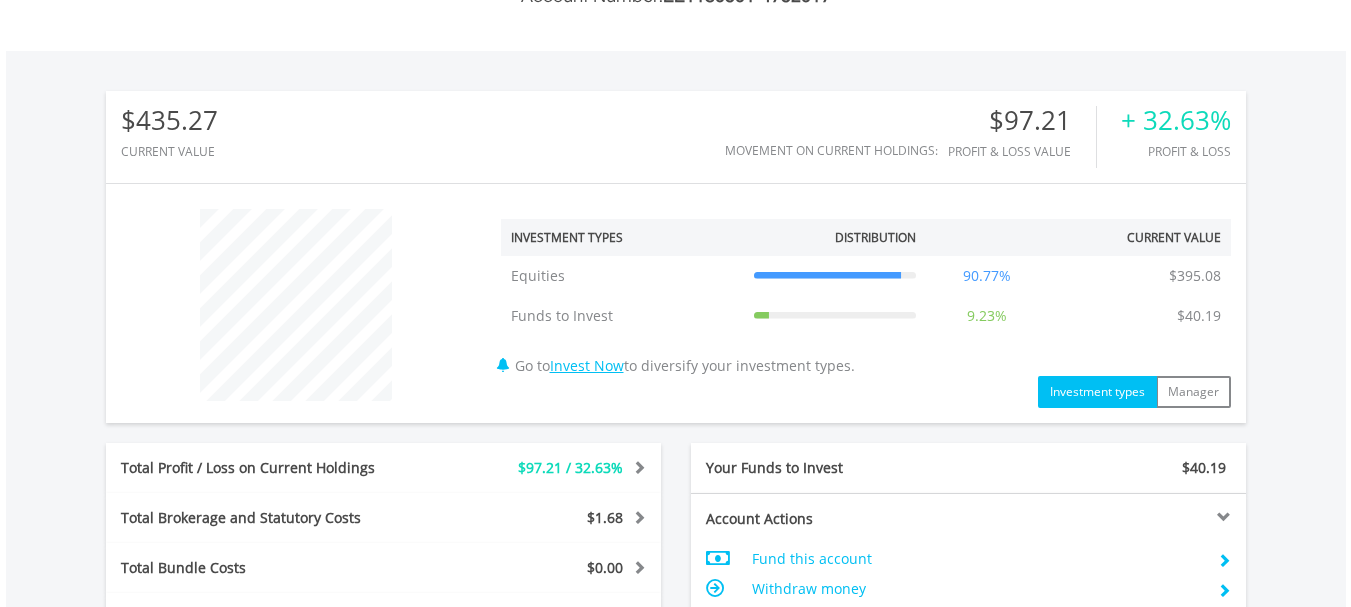 click at bounding box center [676, 376] 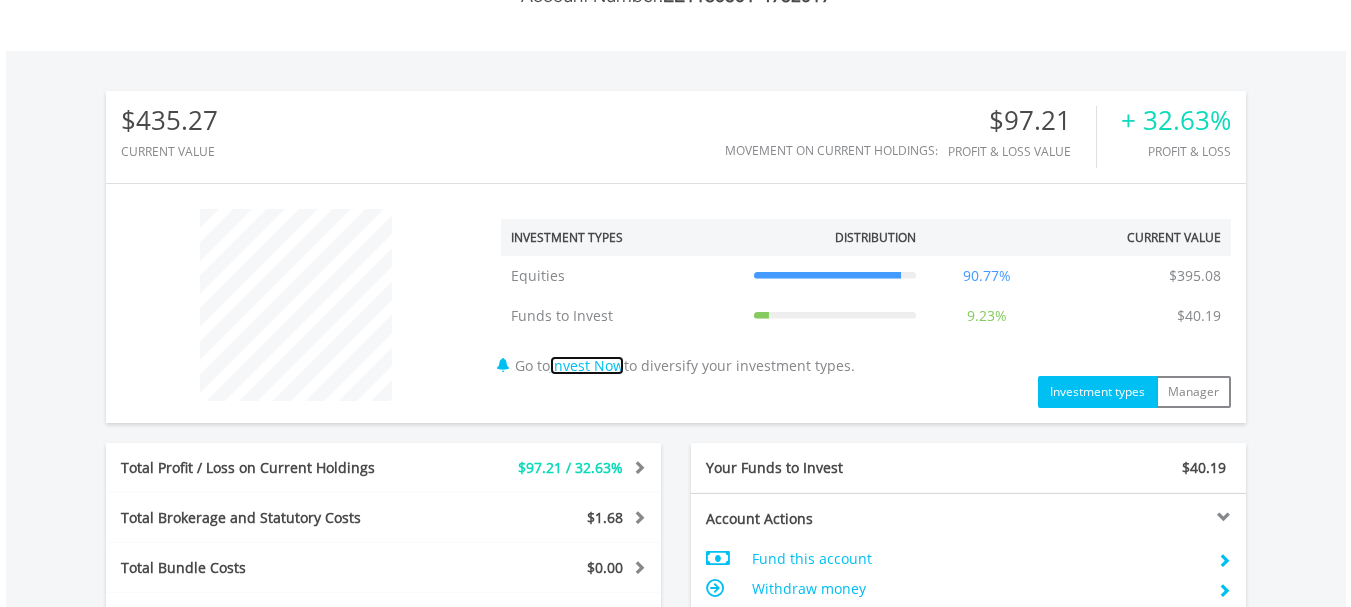 click on "Invest Now" at bounding box center [587, 365] 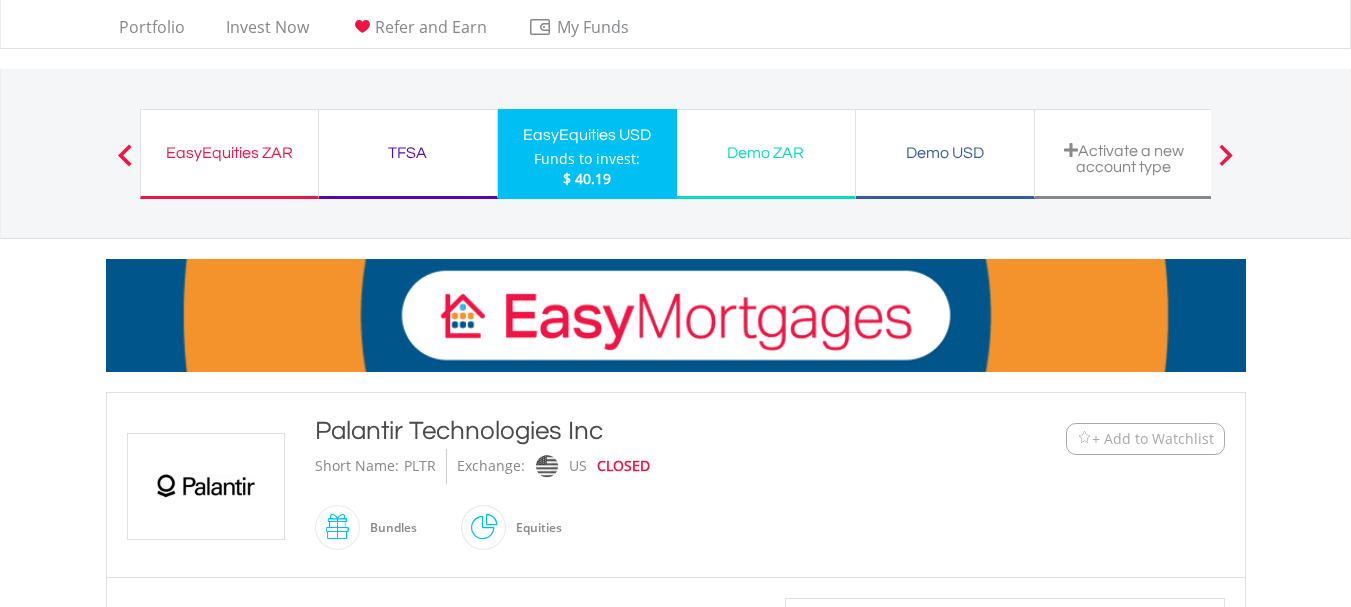 scroll, scrollTop: 0, scrollLeft: 0, axis: both 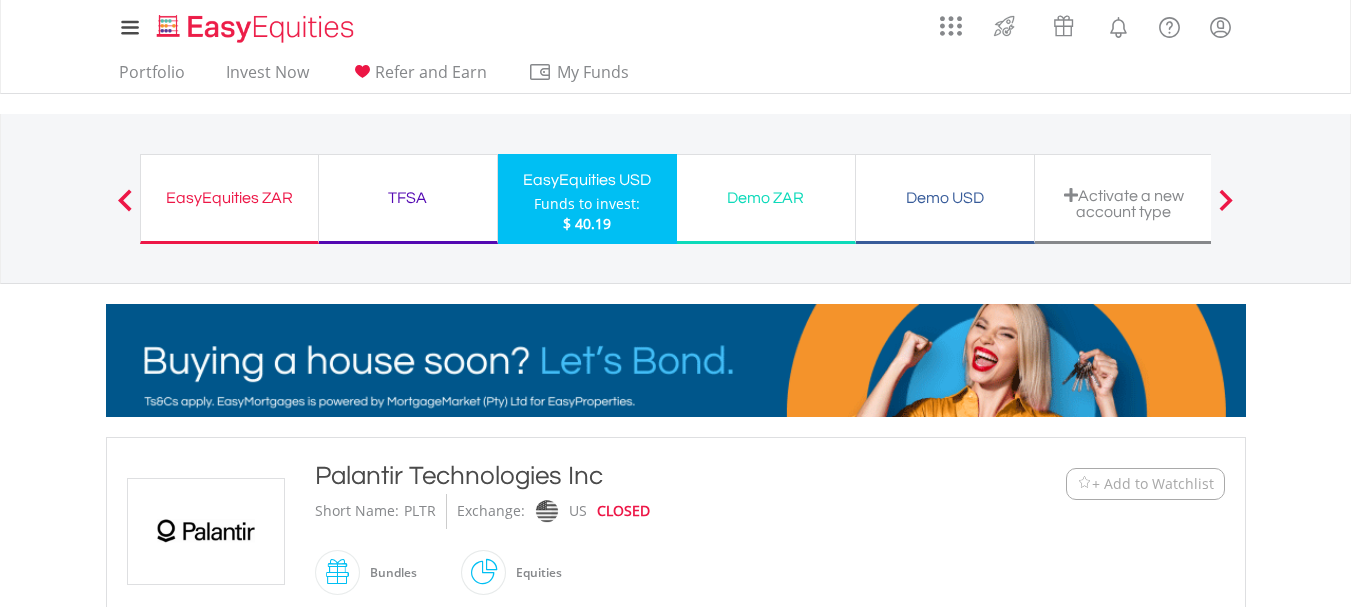 click on "EasyEquities ZAR" at bounding box center [229, 198] 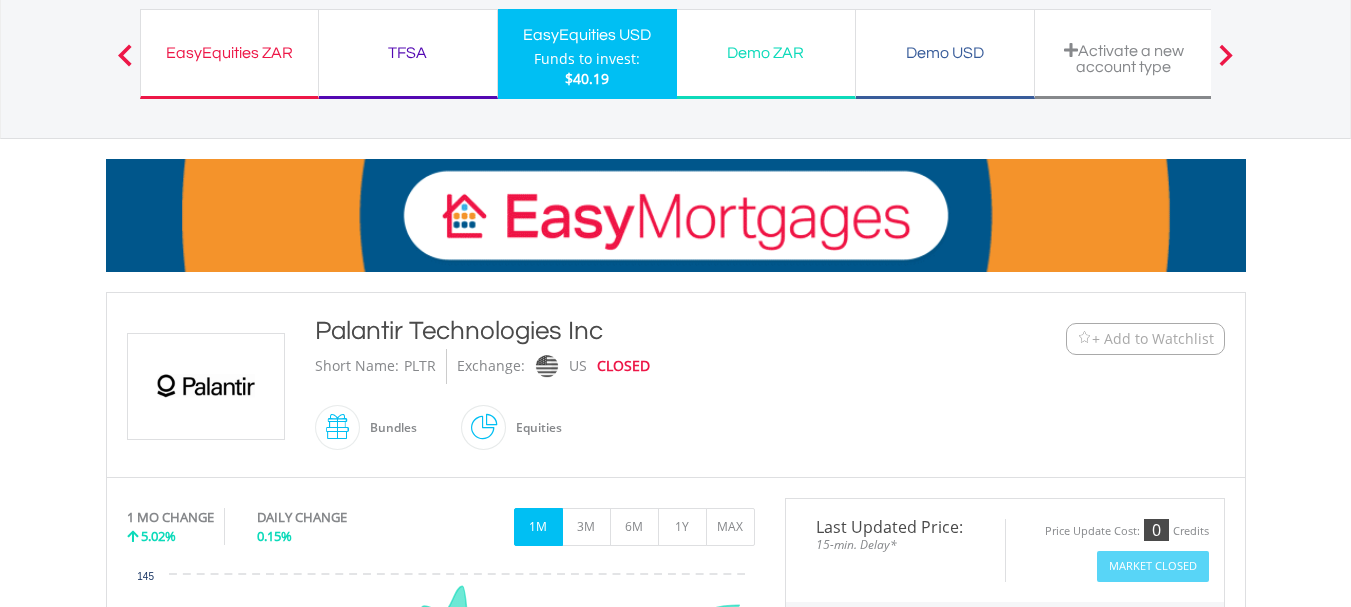 scroll, scrollTop: 0, scrollLeft: 0, axis: both 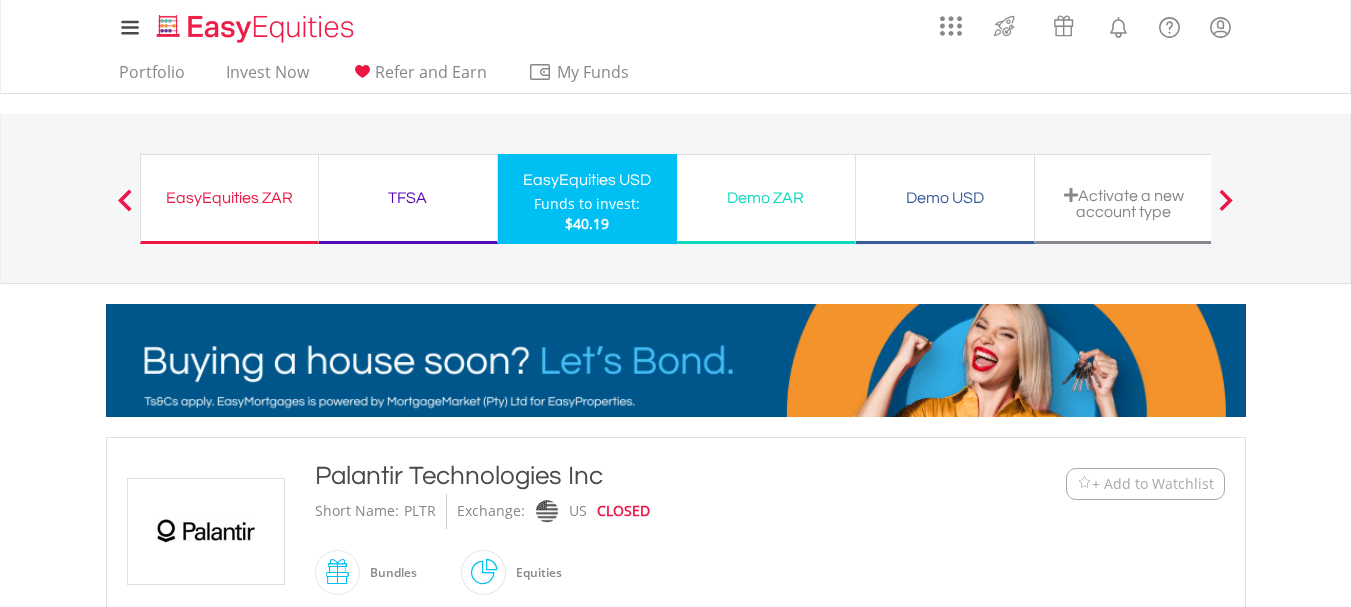 click on "EasyEquities ZAR
Funds to invest:
$40.19" at bounding box center (229, 199) 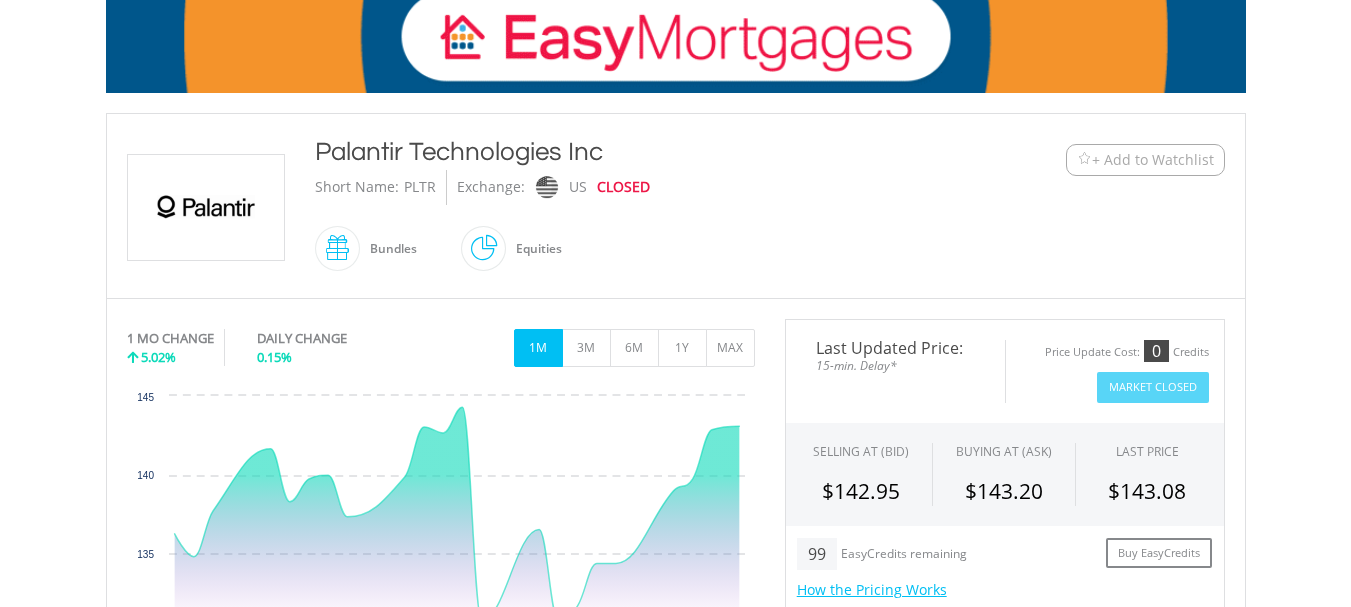 scroll, scrollTop: 0, scrollLeft: 0, axis: both 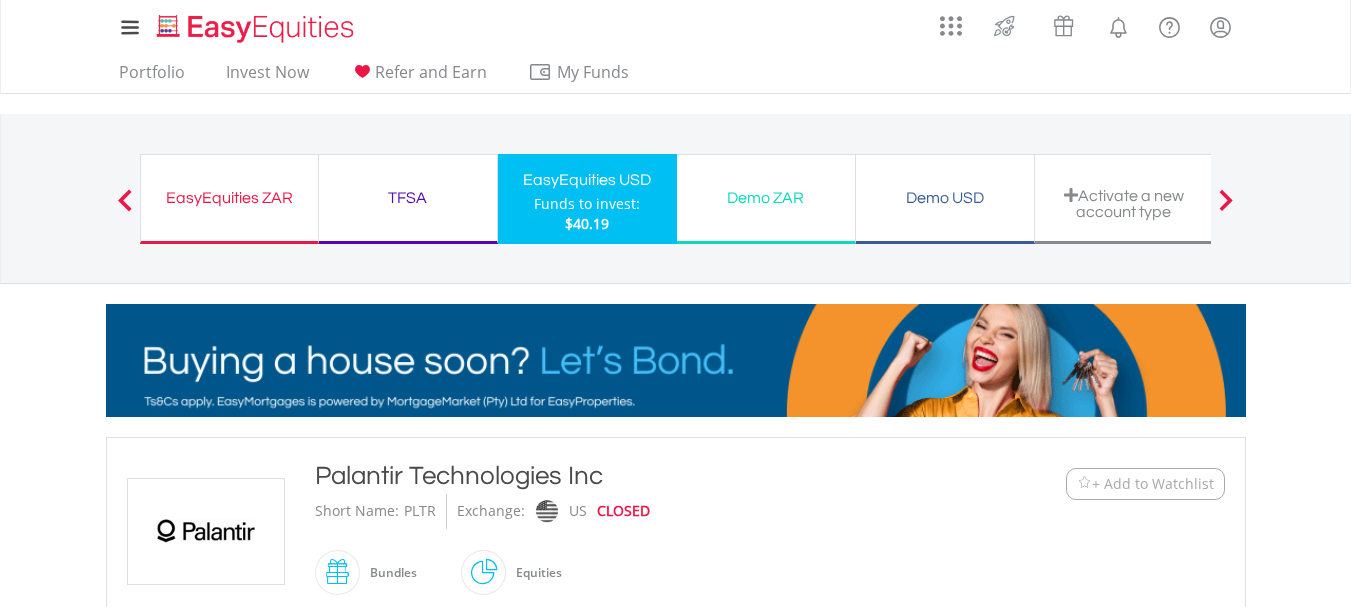 click on "EasyEquities ZAR
Funds to invest:
$40.19
TFSA
Funds to invest:
$40.19
EasyEquities USD
Funds to invest:
$40.19 Demo ZAR" at bounding box center (676, 198) 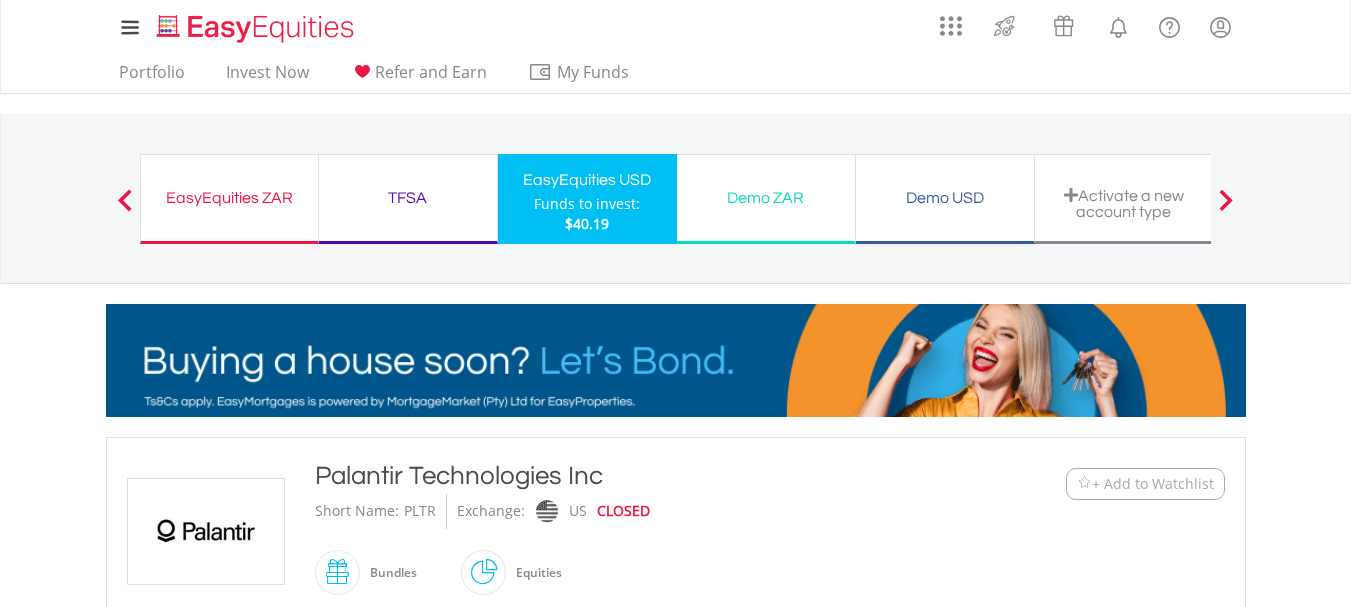 click at bounding box center (125, 200) 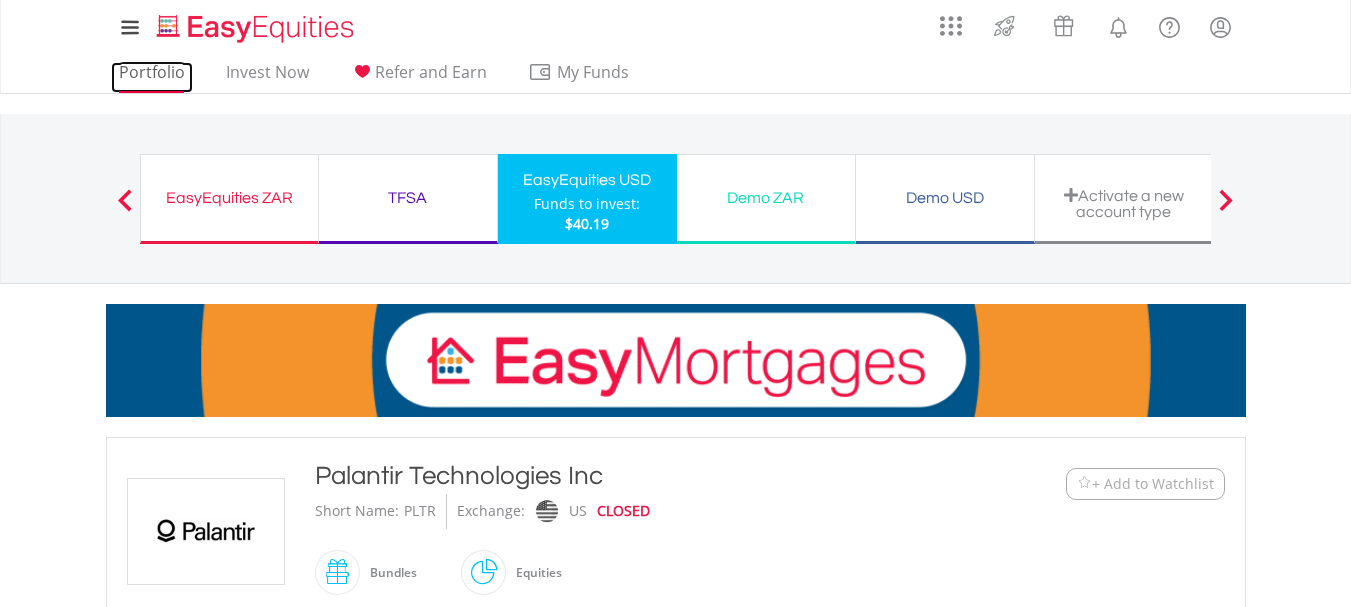 click on "Portfolio" at bounding box center [152, 77] 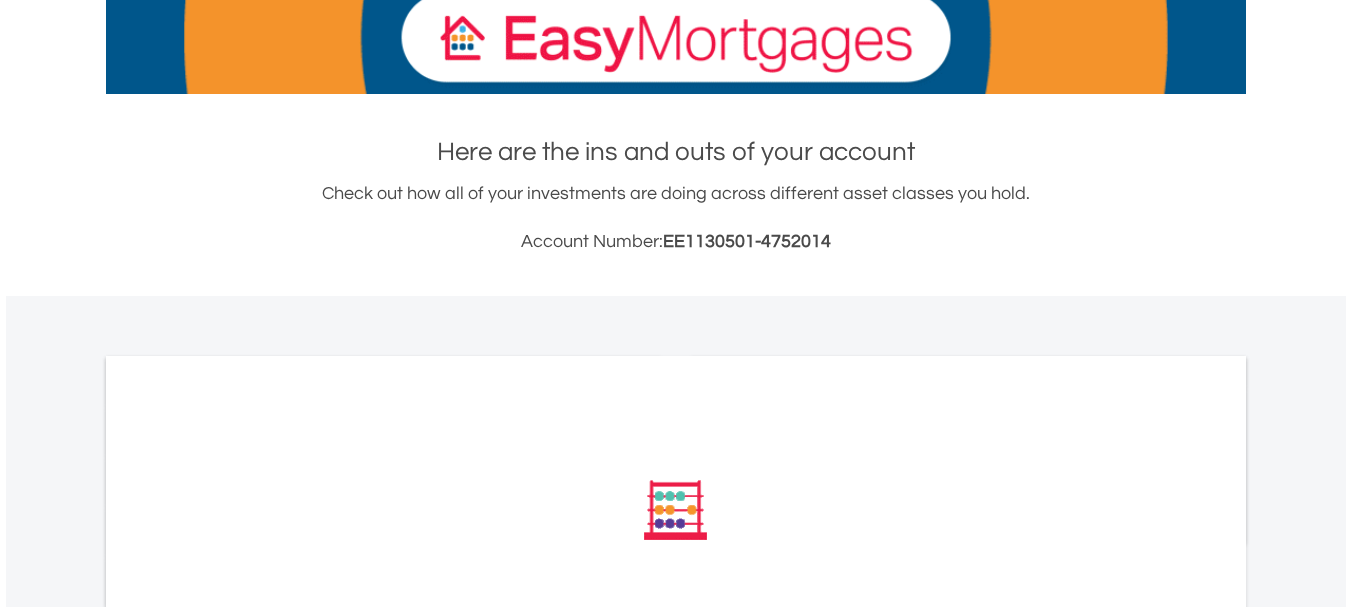 scroll, scrollTop: 400, scrollLeft: 0, axis: vertical 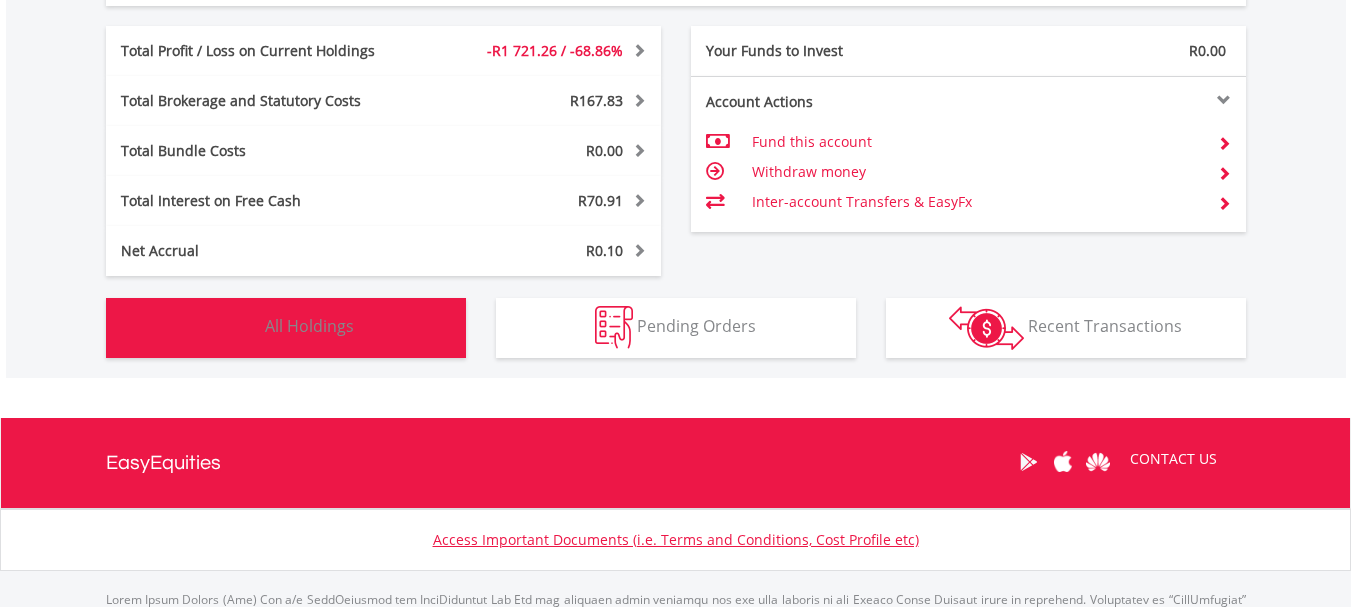 drag, startPoint x: 364, startPoint y: 337, endPoint x: 414, endPoint y: 349, distance: 51.41984 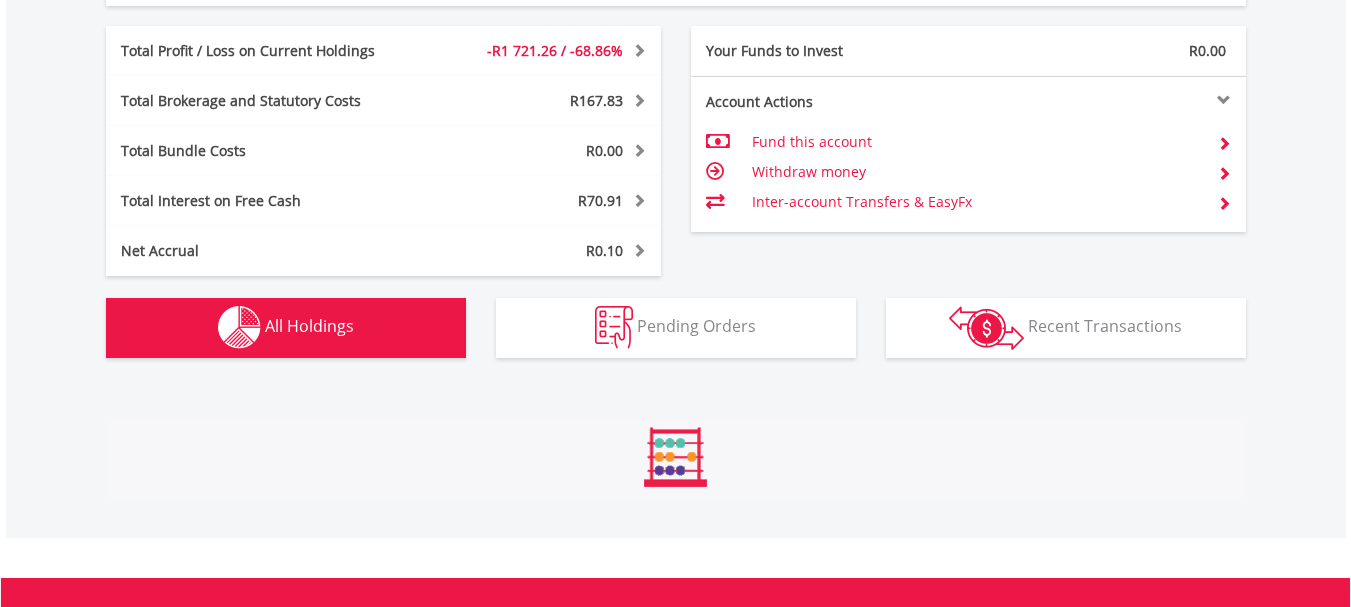 scroll, scrollTop: 1483, scrollLeft: 0, axis: vertical 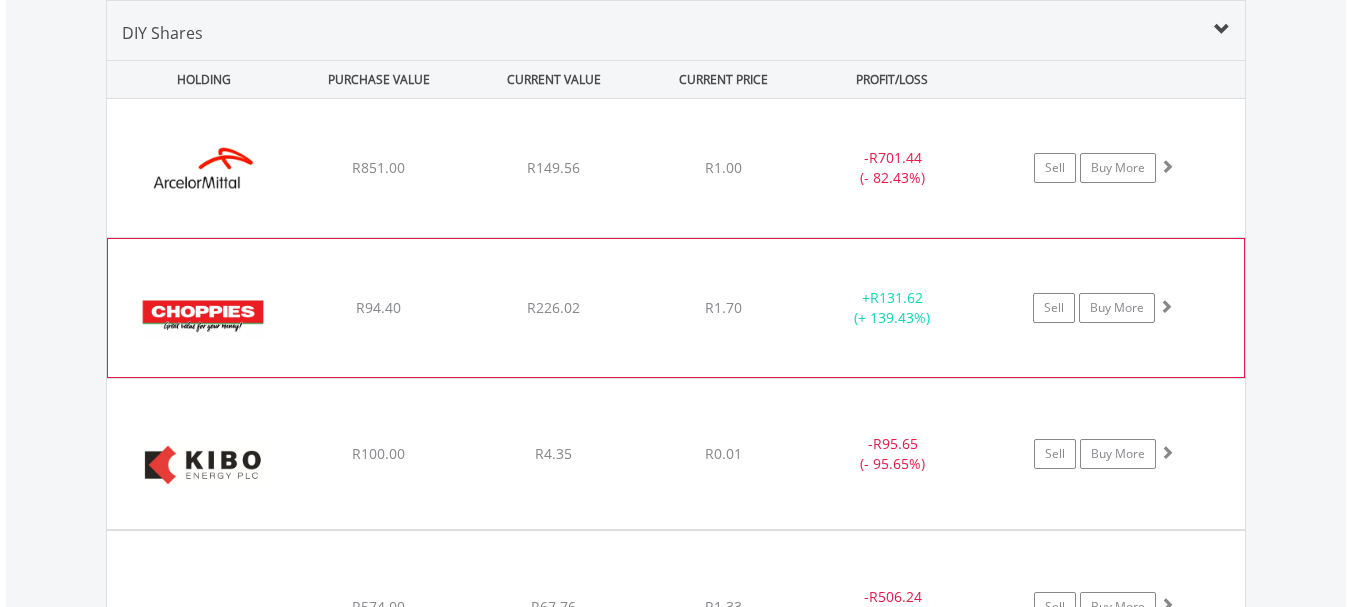click on "R131.62" at bounding box center [896, 297] 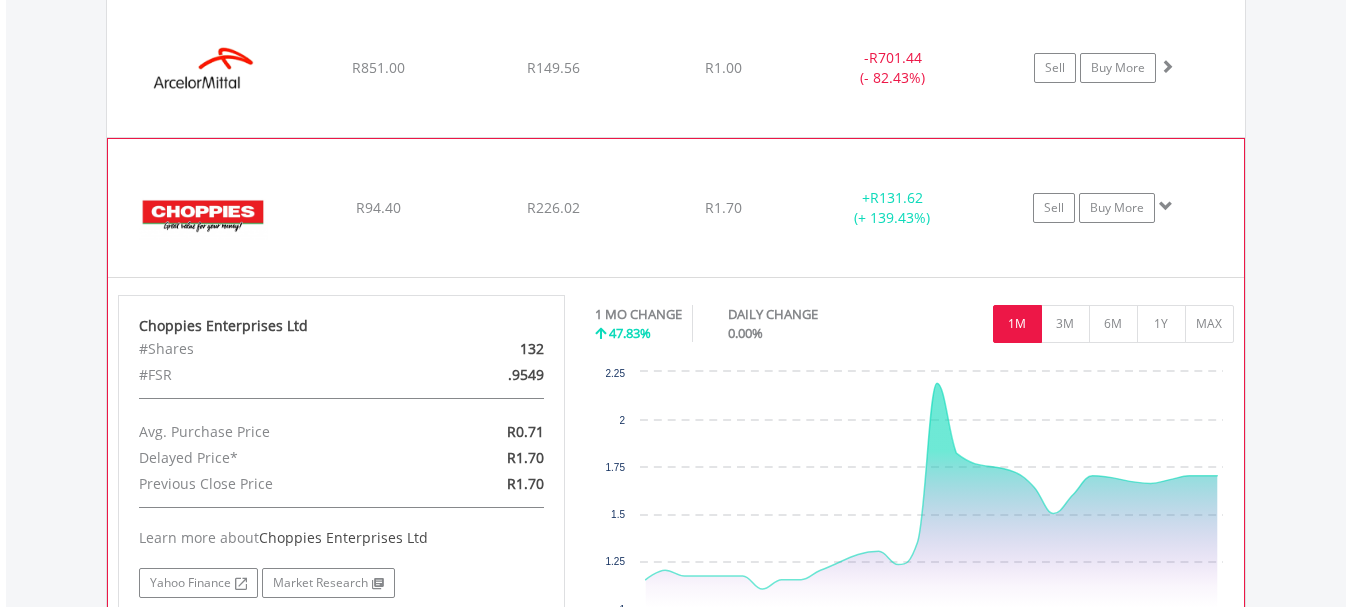 scroll, scrollTop: 1683, scrollLeft: 0, axis: vertical 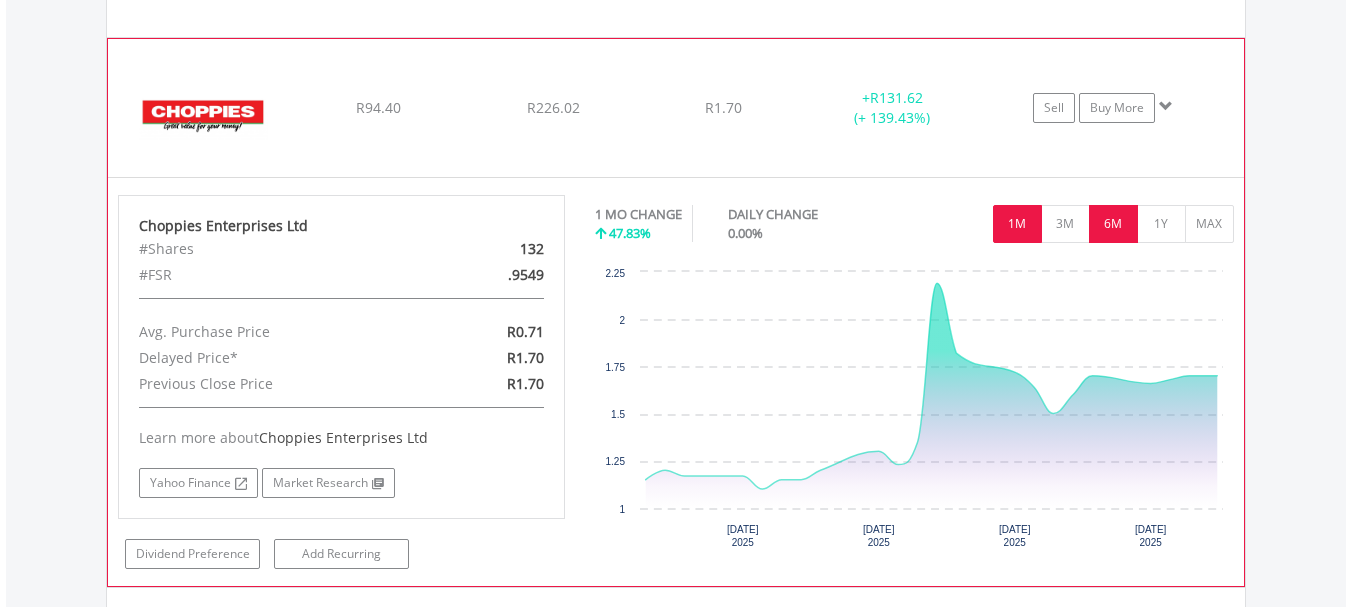 click on "6M" at bounding box center [1113, 224] 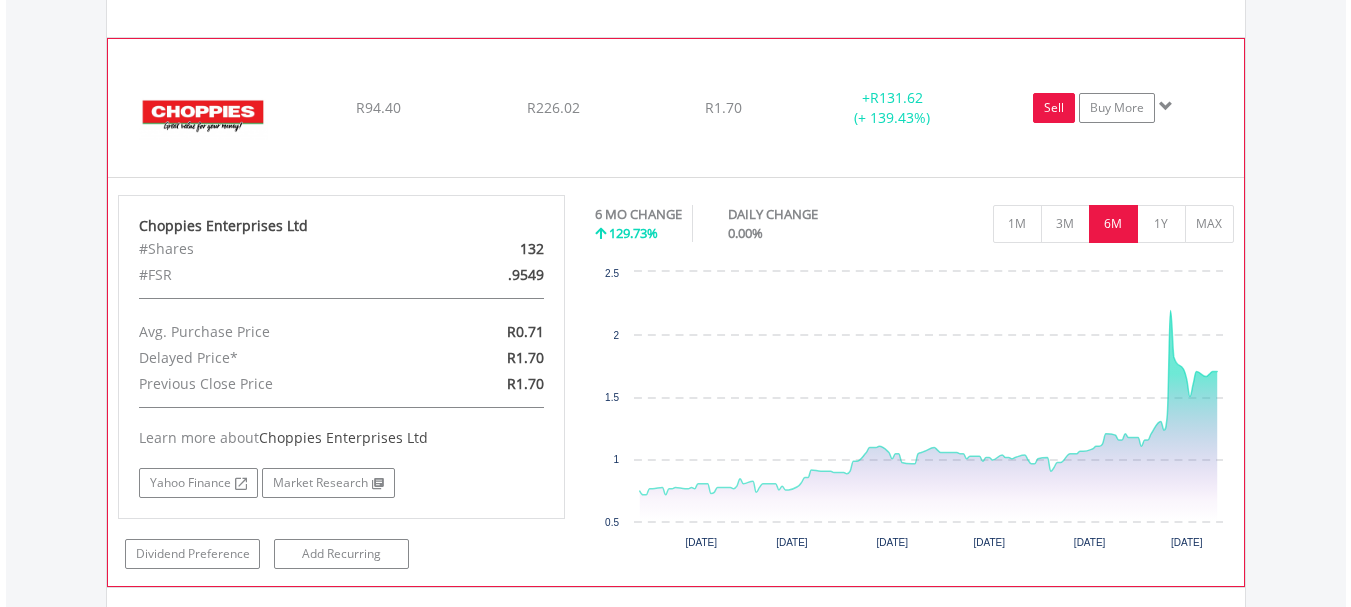 click on "Sell" at bounding box center (1054, 108) 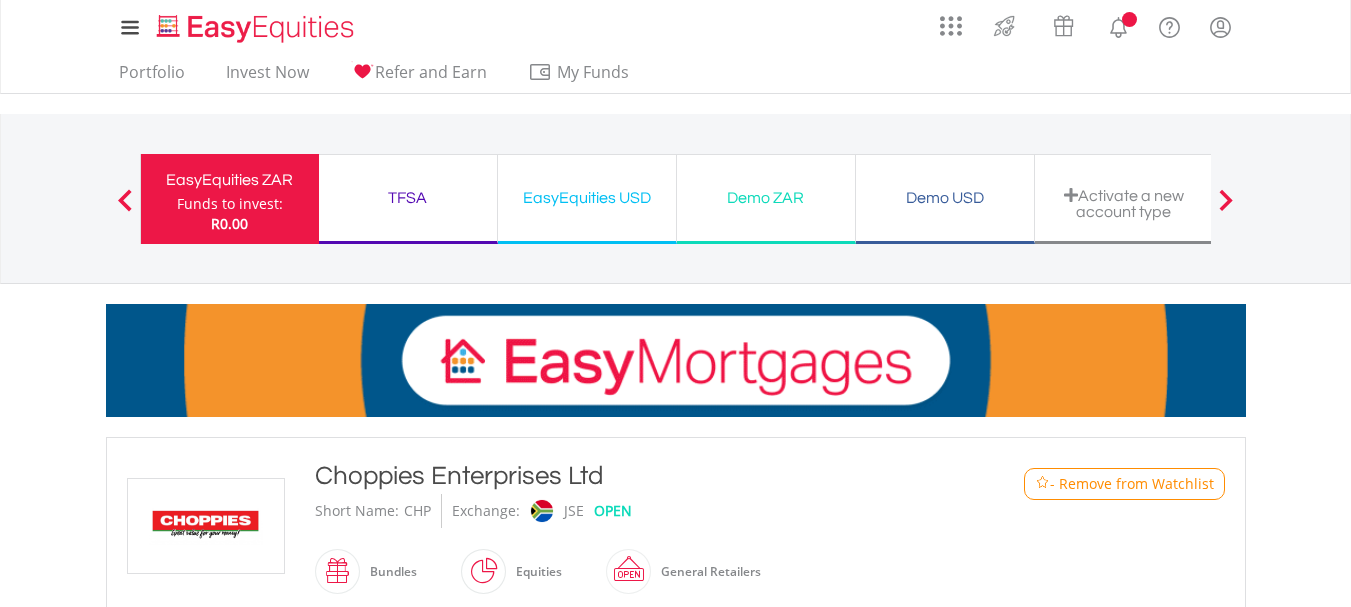 scroll, scrollTop: 400, scrollLeft: 0, axis: vertical 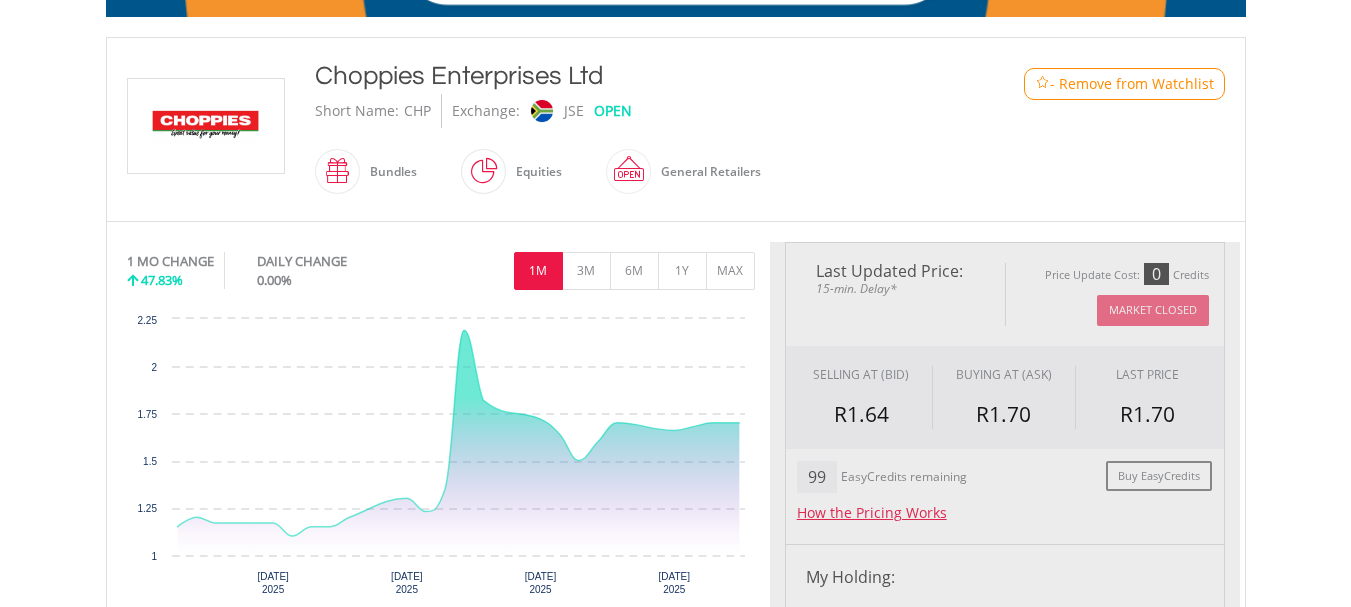 type on "******" 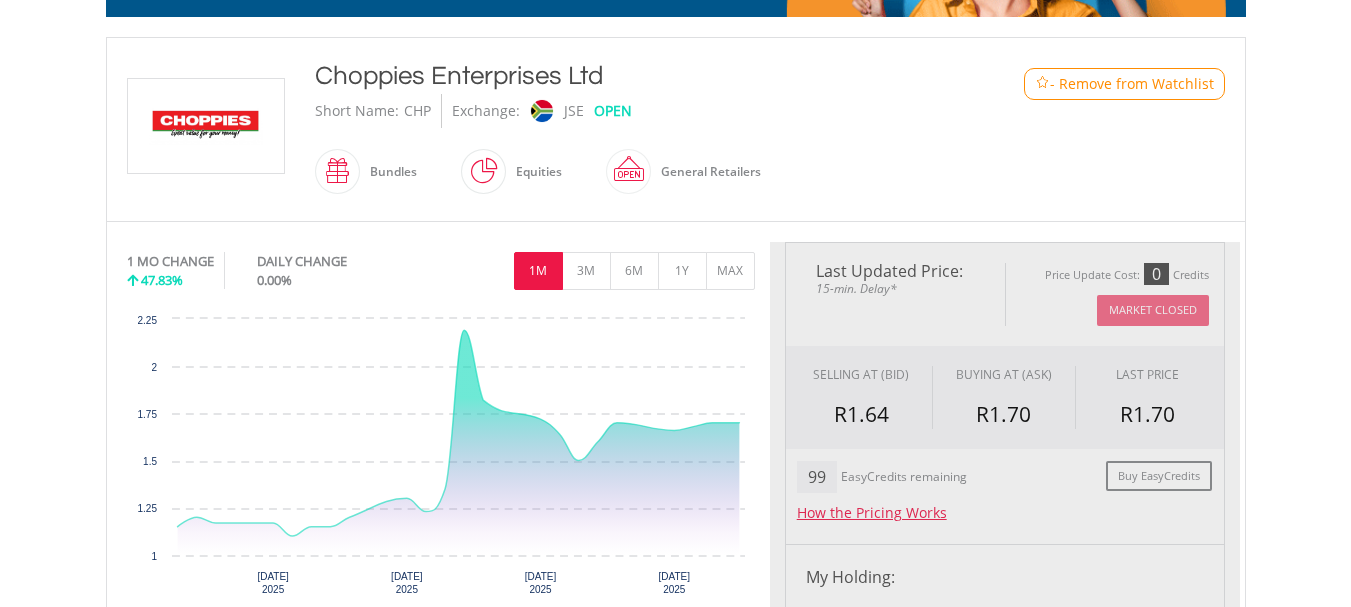 type on "******" 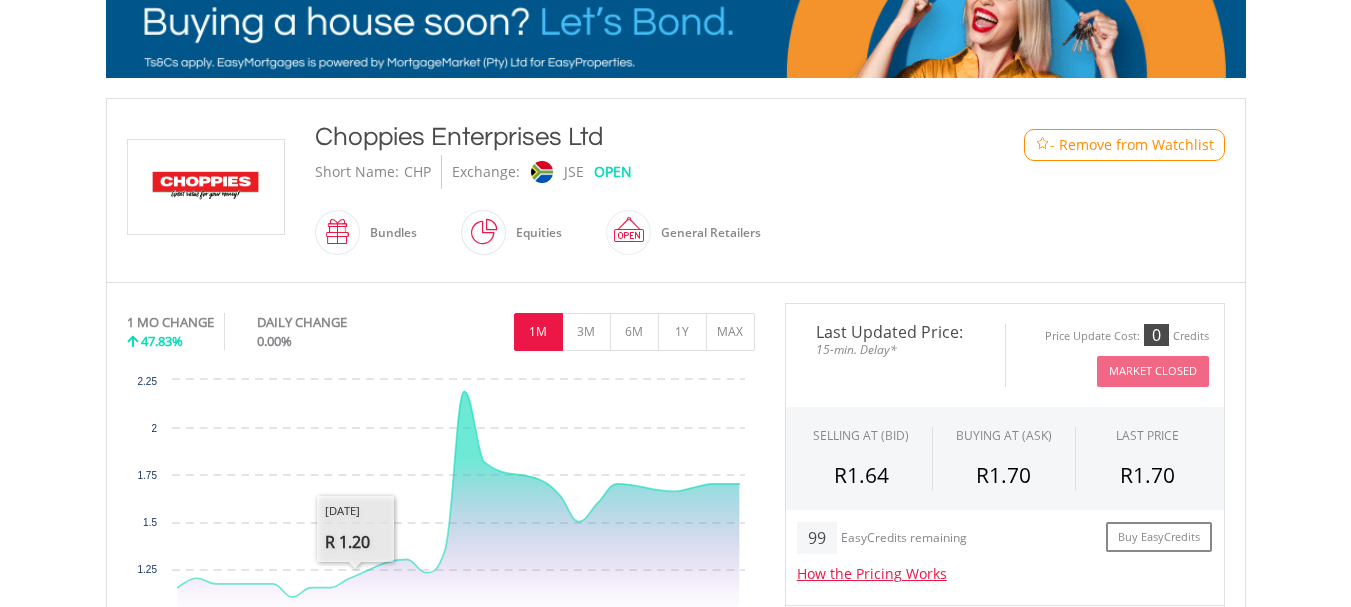 scroll, scrollTop: 0, scrollLeft: 0, axis: both 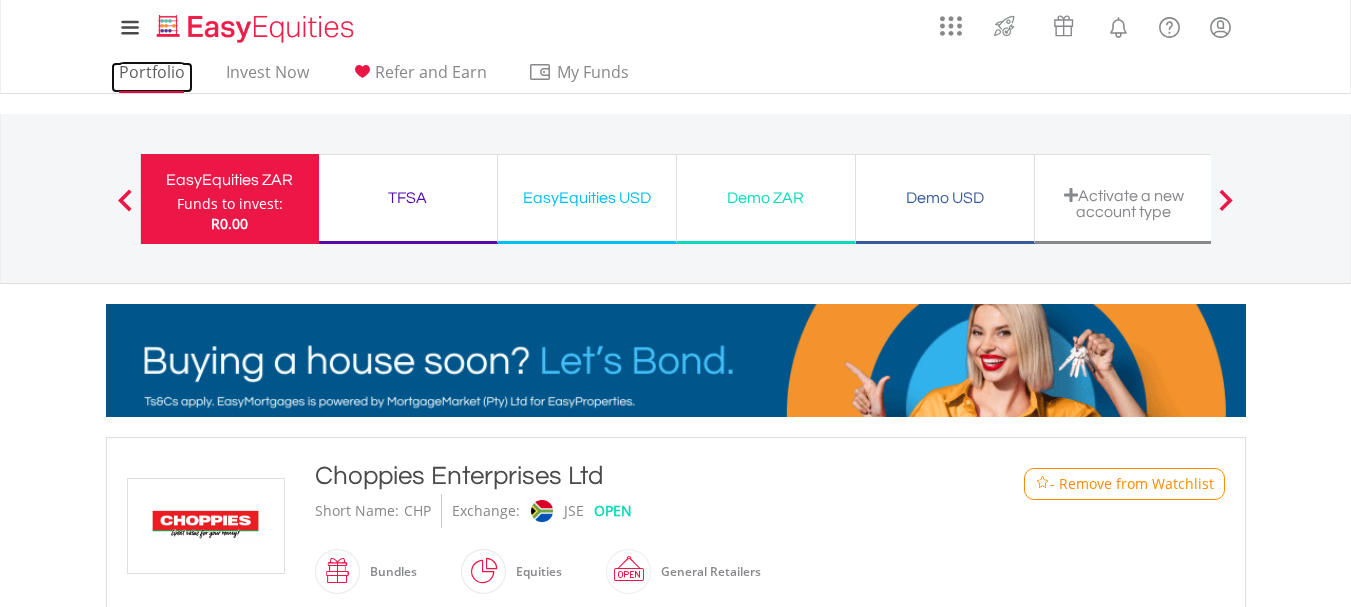 click on "Portfolio" at bounding box center [152, 77] 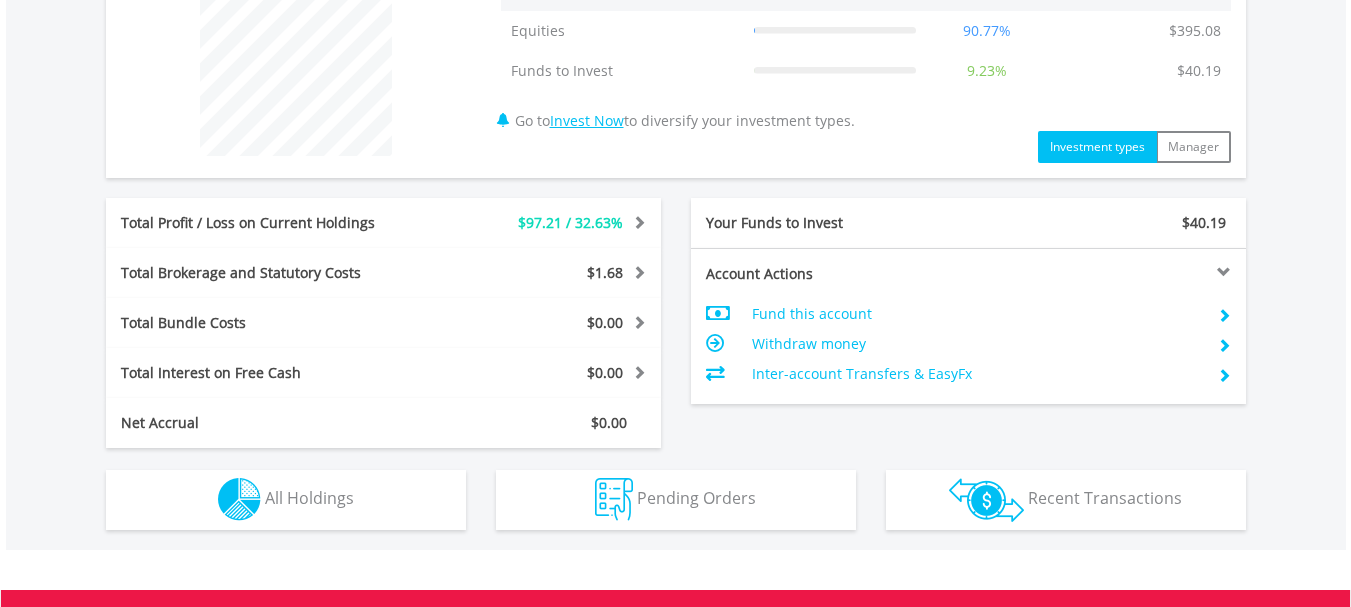scroll, scrollTop: 1085, scrollLeft: 0, axis: vertical 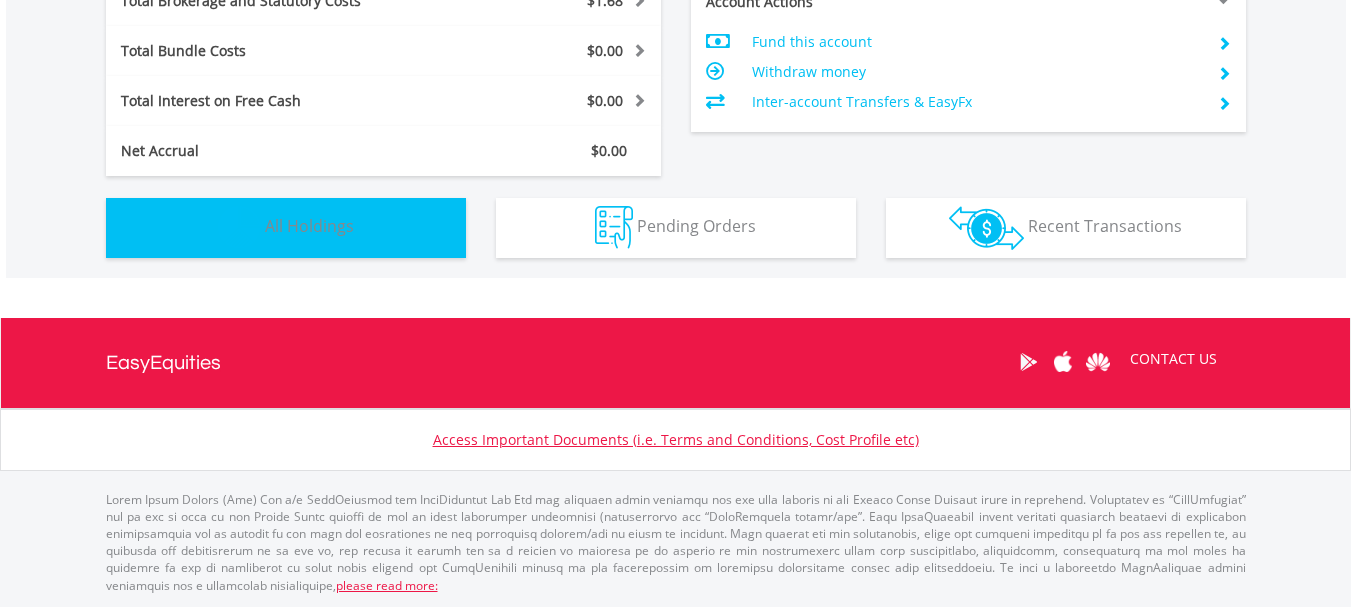 click on "Holdings
All Holdings" at bounding box center (286, 228) 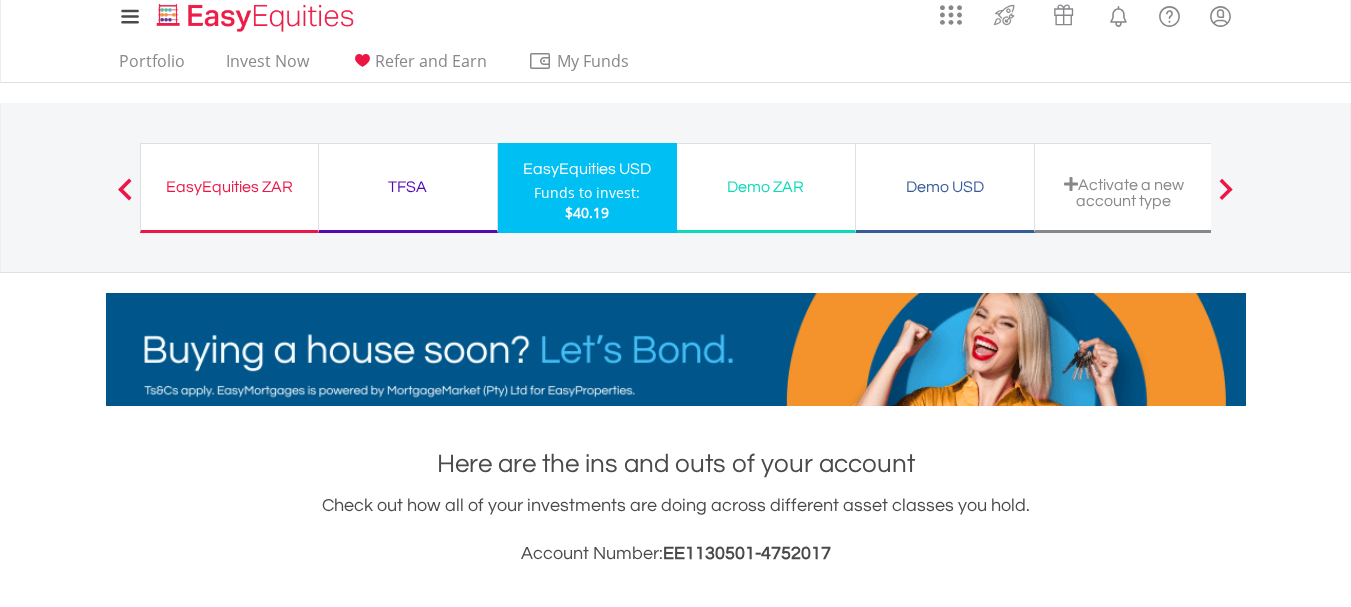 scroll, scrollTop: 0, scrollLeft: 0, axis: both 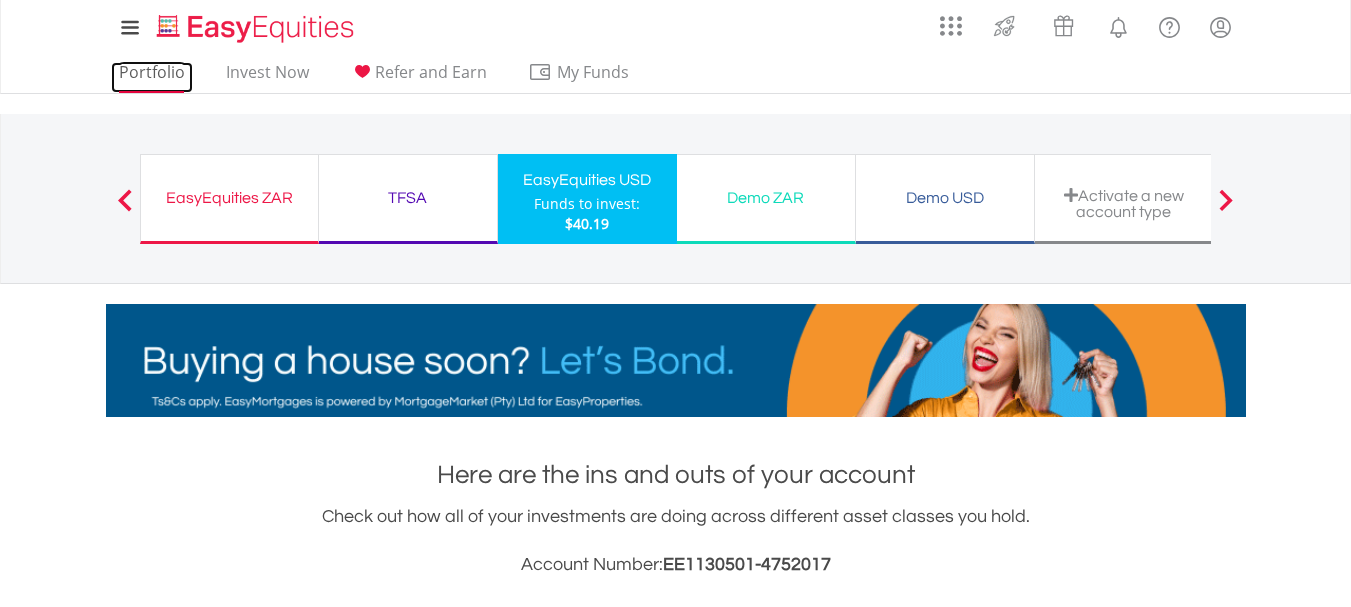 click on "Portfolio" at bounding box center (152, 77) 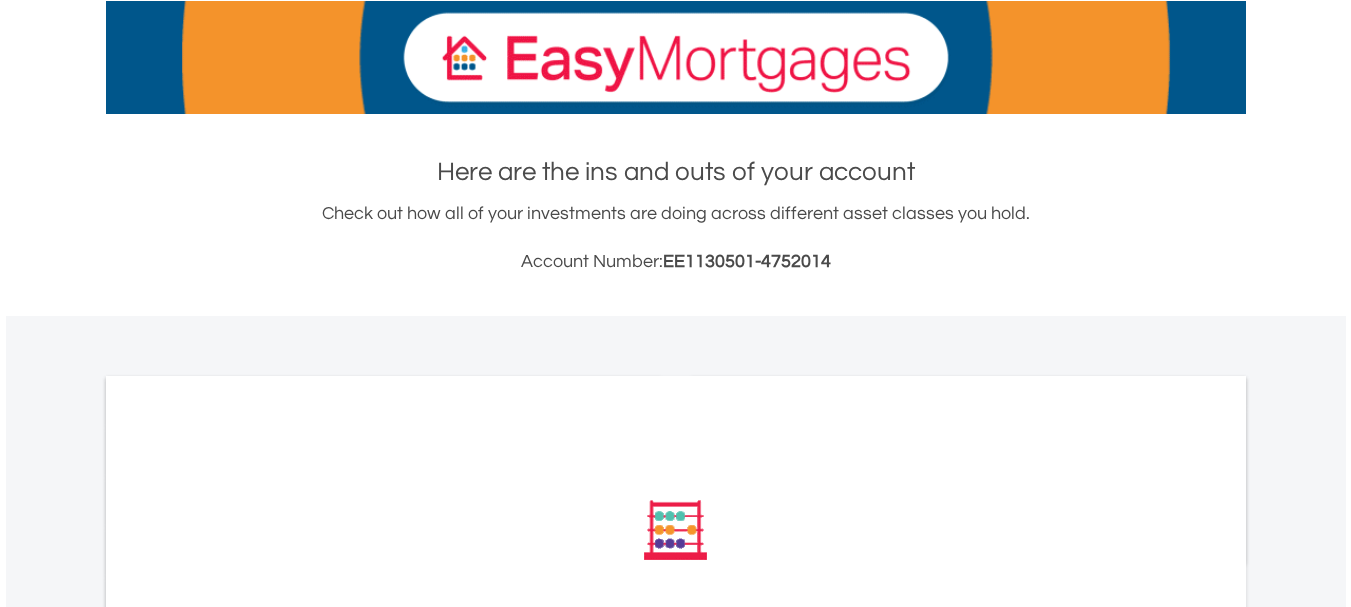 scroll, scrollTop: 400, scrollLeft: 0, axis: vertical 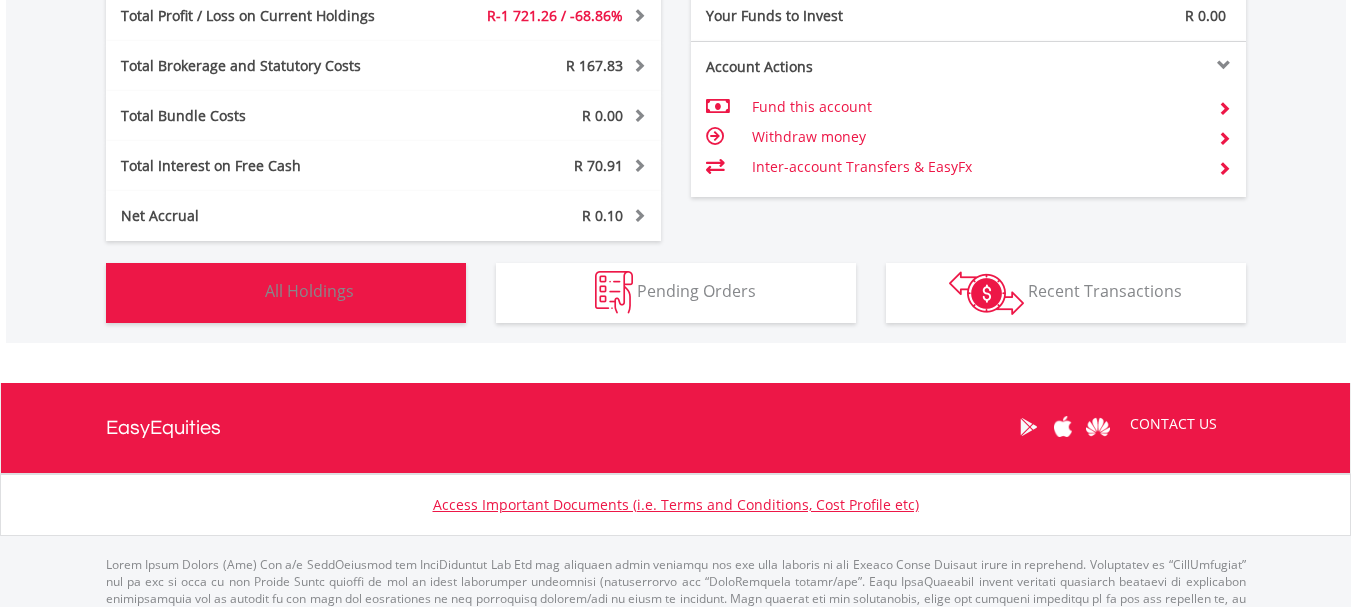 click on "All Holdings" at bounding box center (309, 291) 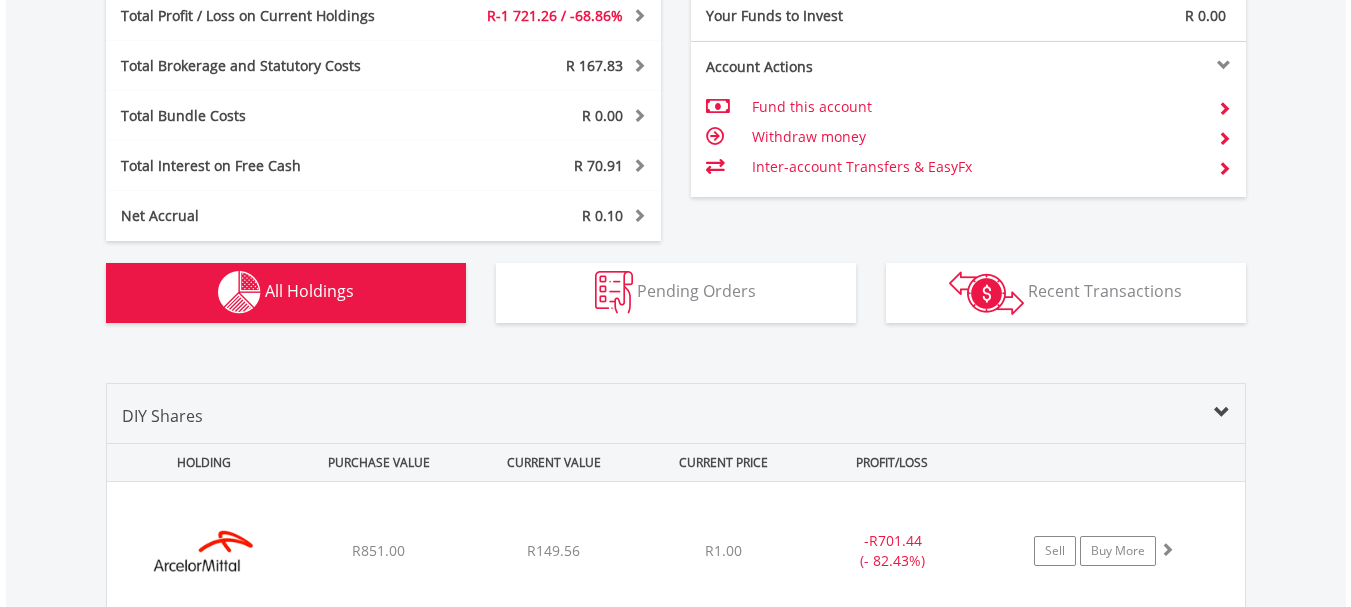 scroll, scrollTop: 1483, scrollLeft: 0, axis: vertical 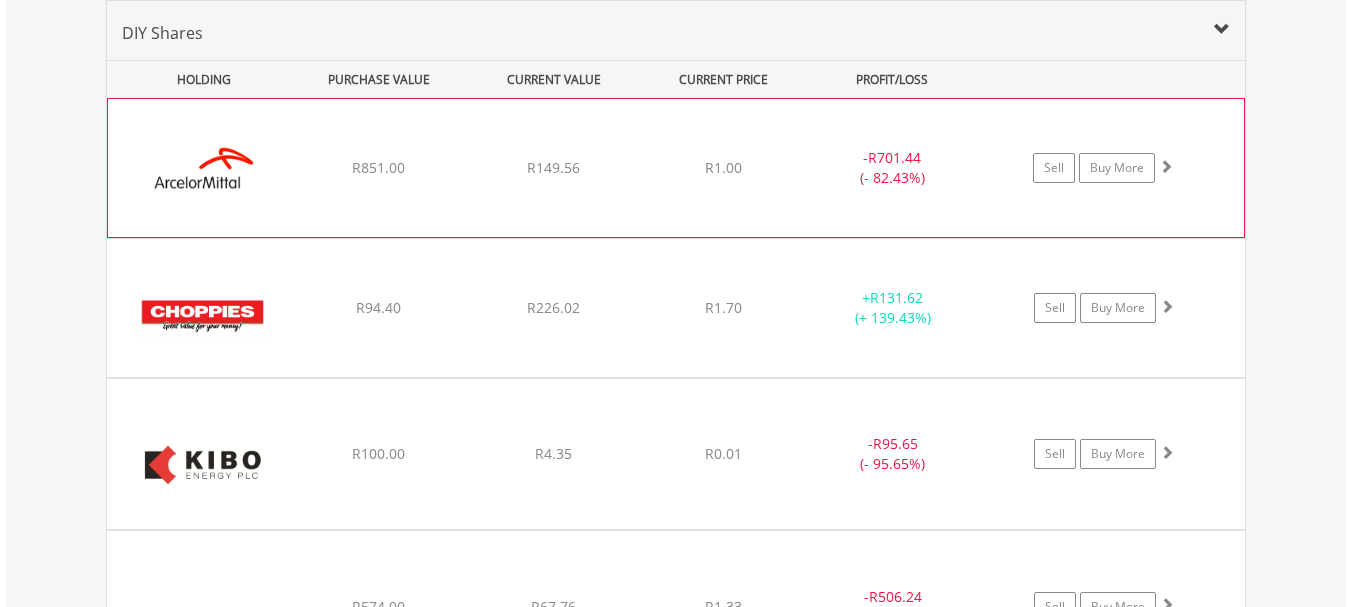 click on "-  R701.44 (- 82.43%)" at bounding box center (892, 168) 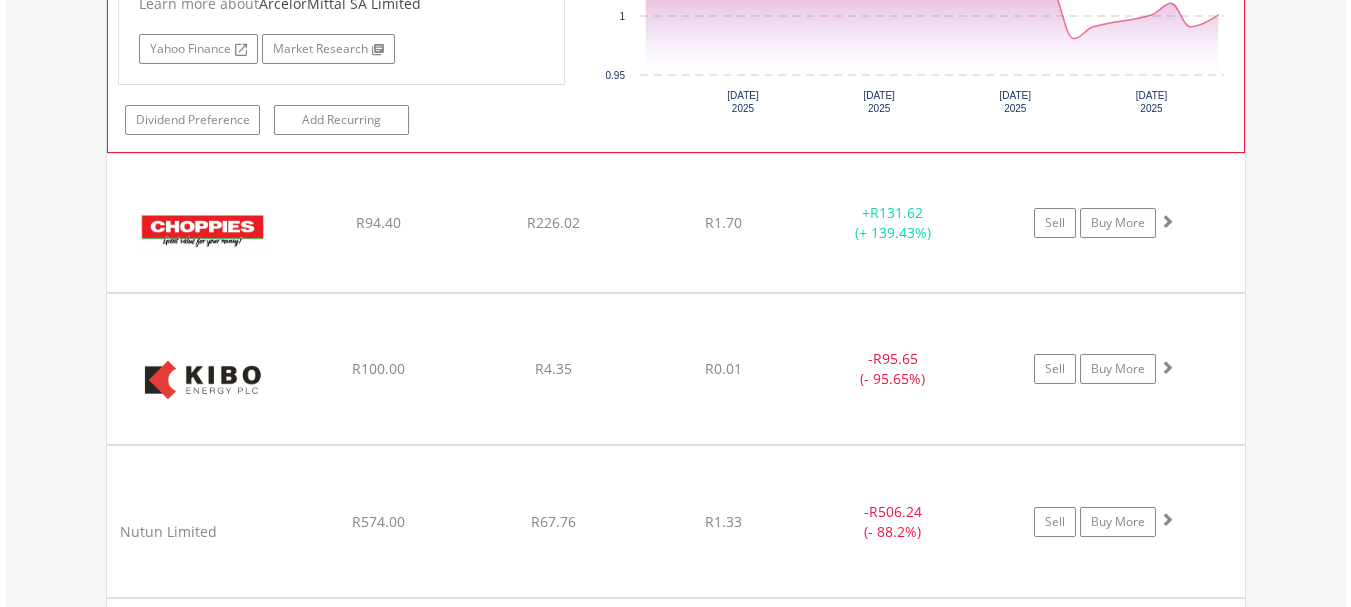 scroll, scrollTop: 1983, scrollLeft: 0, axis: vertical 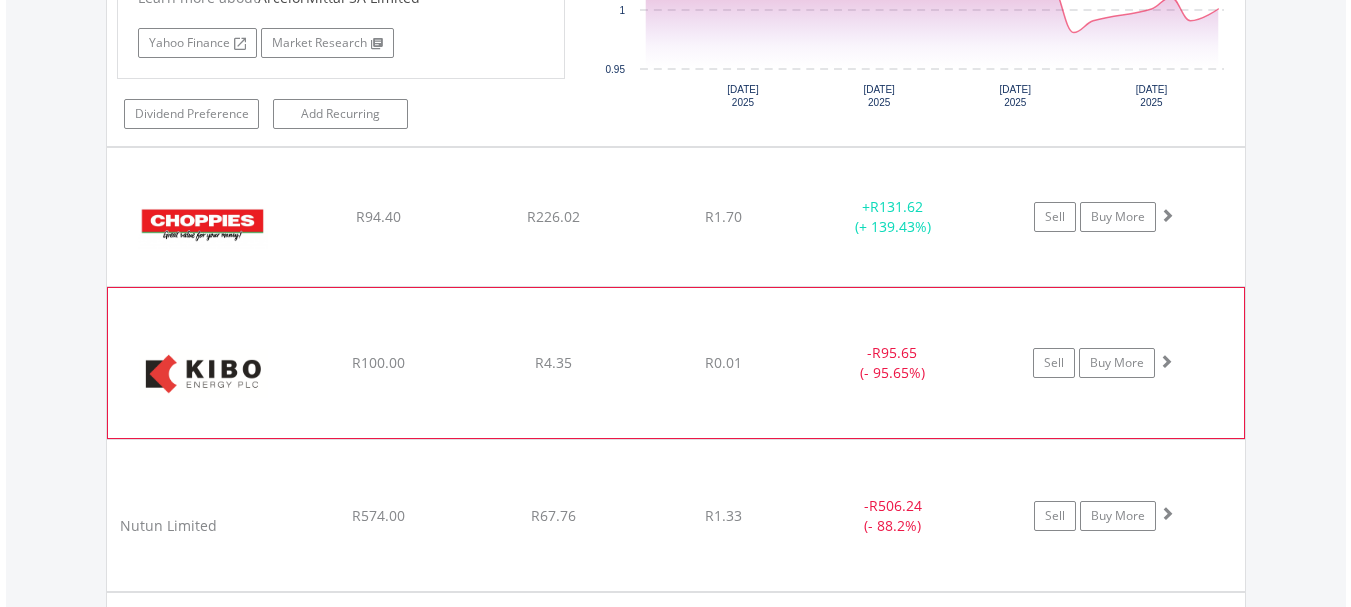 click on "R0.01" at bounding box center (723, -332) 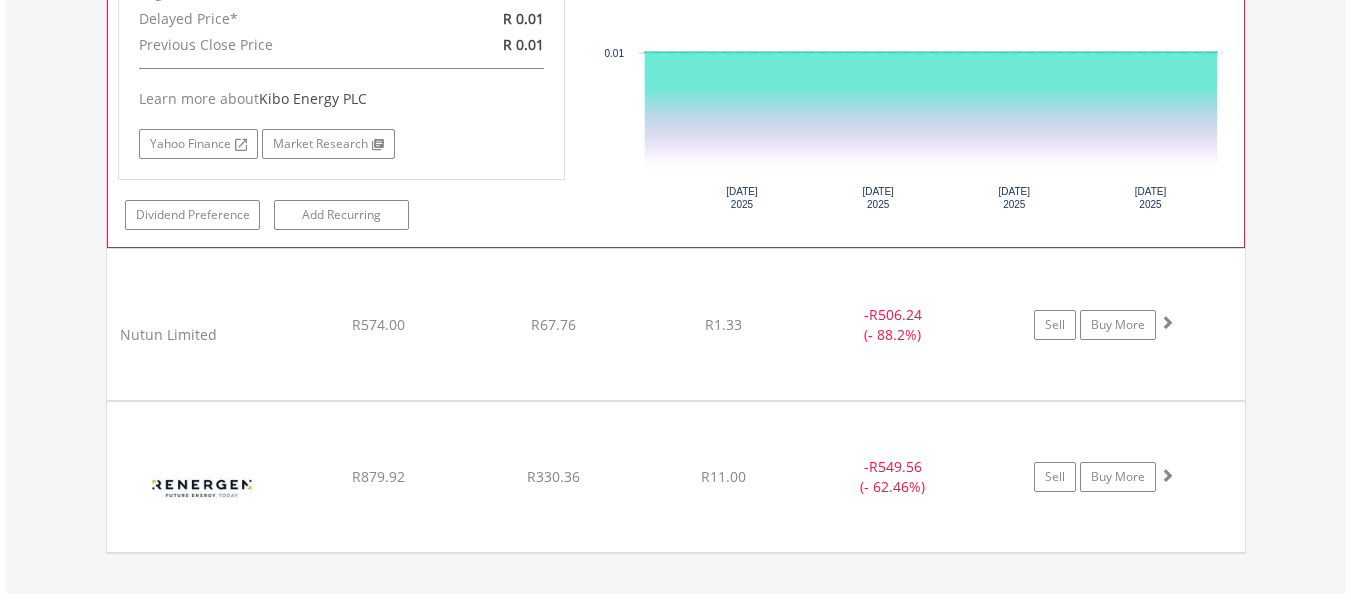 scroll, scrollTop: 2584, scrollLeft: 0, axis: vertical 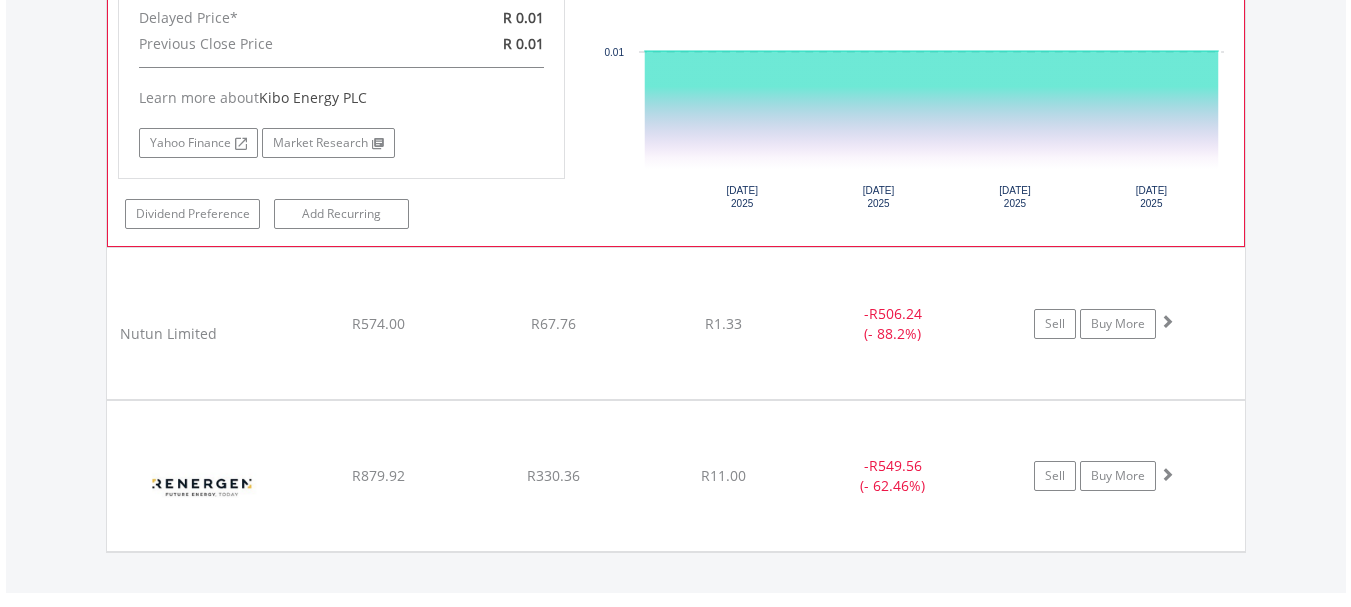 click on "﻿
Nutun Limited
R574.00
R67.76
R1.33
-  R506.24 (- 88.2%)
Sell
Buy More" at bounding box center (676, -933) 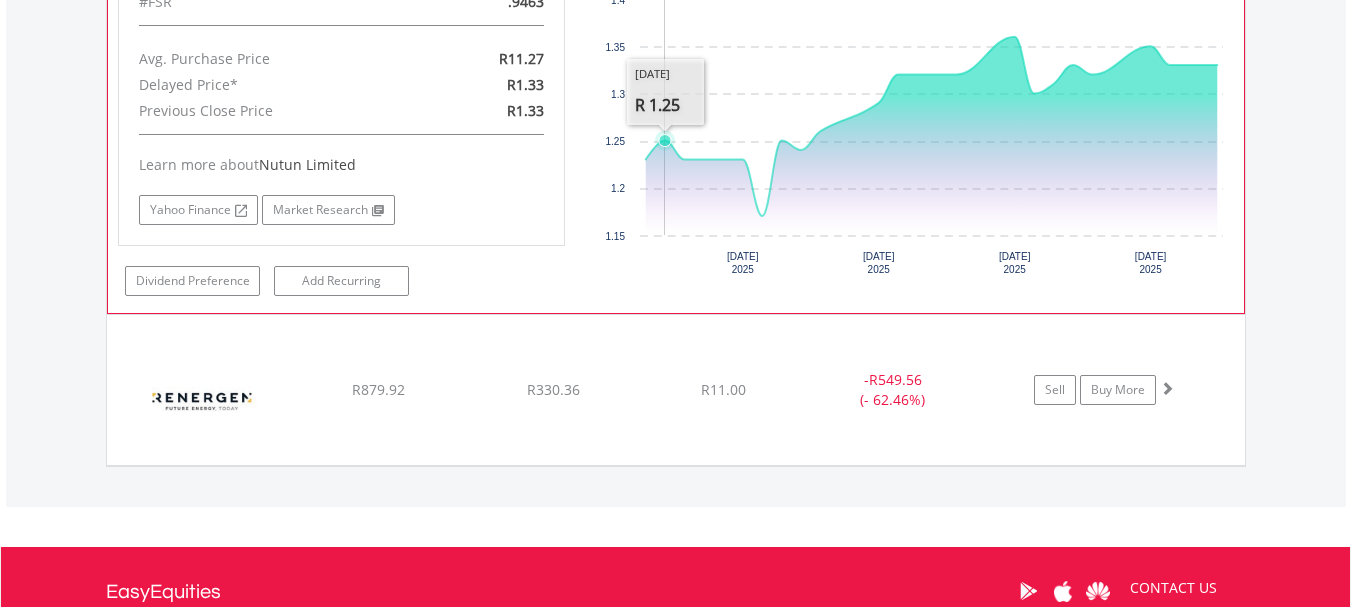 scroll, scrollTop: 3084, scrollLeft: 0, axis: vertical 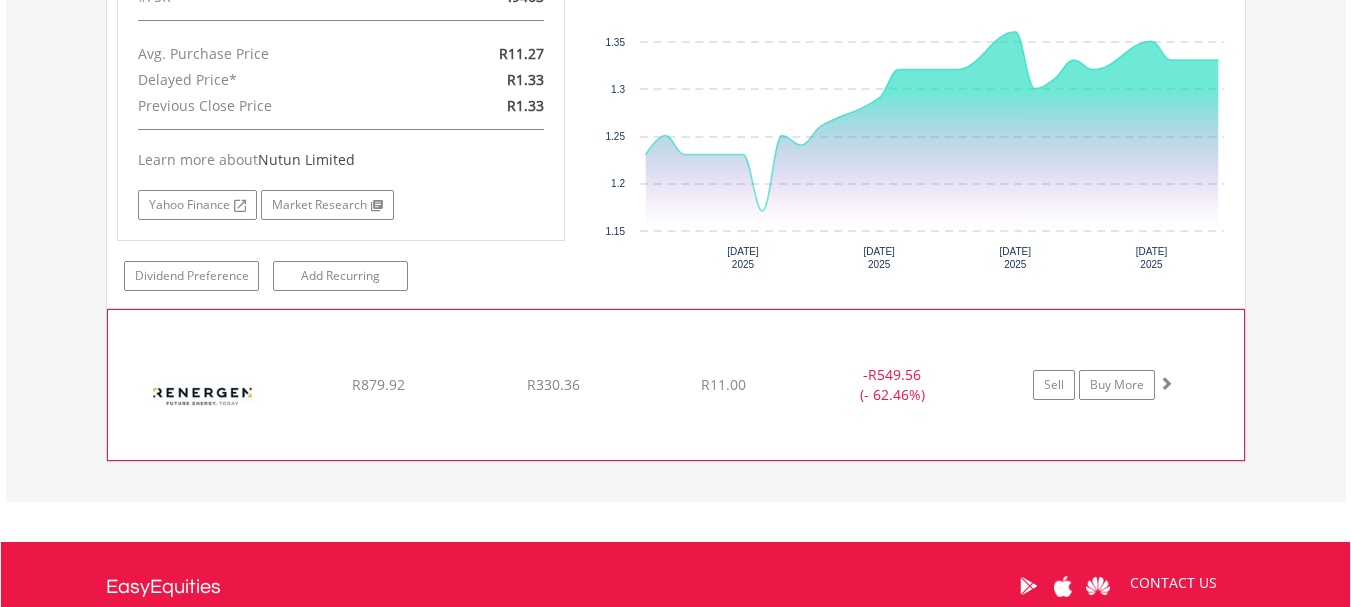 click on "﻿
Renergen Limited
R879.92
R330.36
R11.00
-  R549.56 (- 62.46%)
Sell
Buy More" at bounding box center (676, -1433) 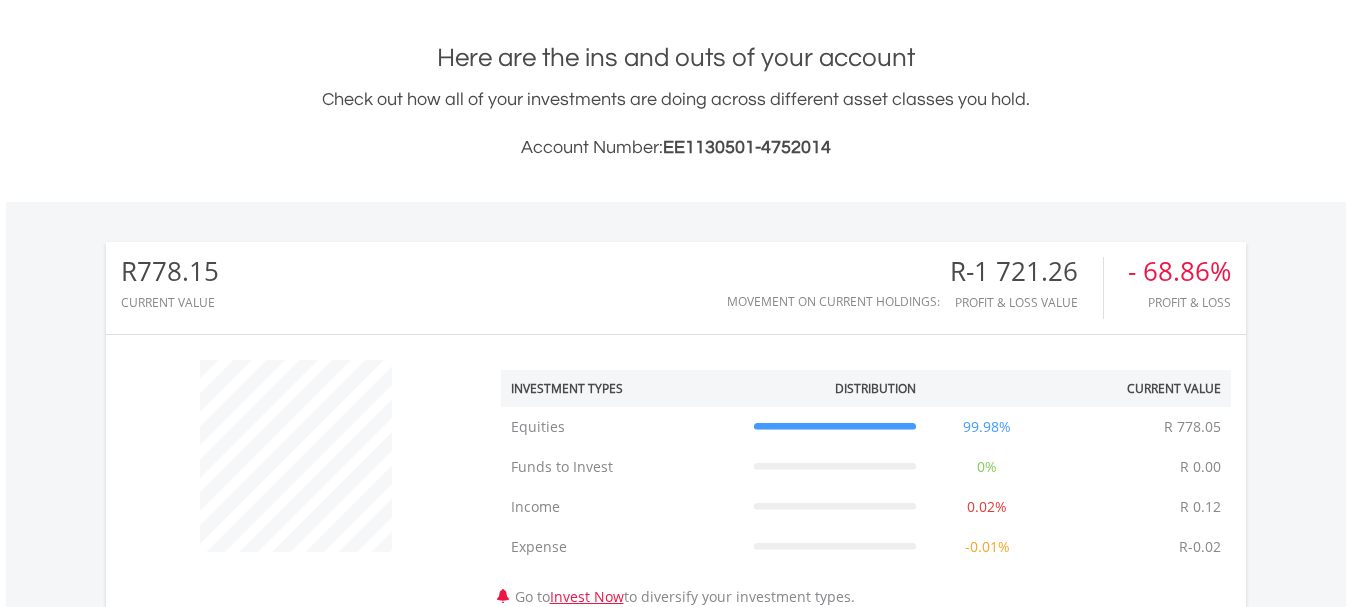 scroll, scrollTop: 0, scrollLeft: 0, axis: both 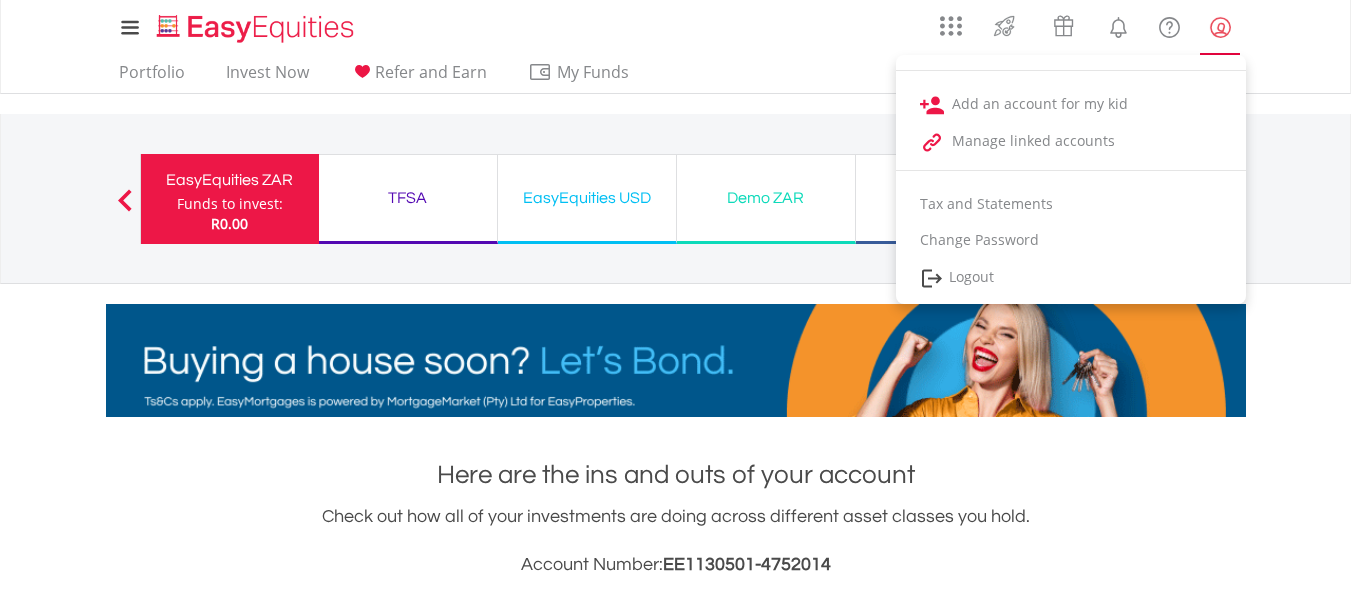 click at bounding box center [1220, 27] 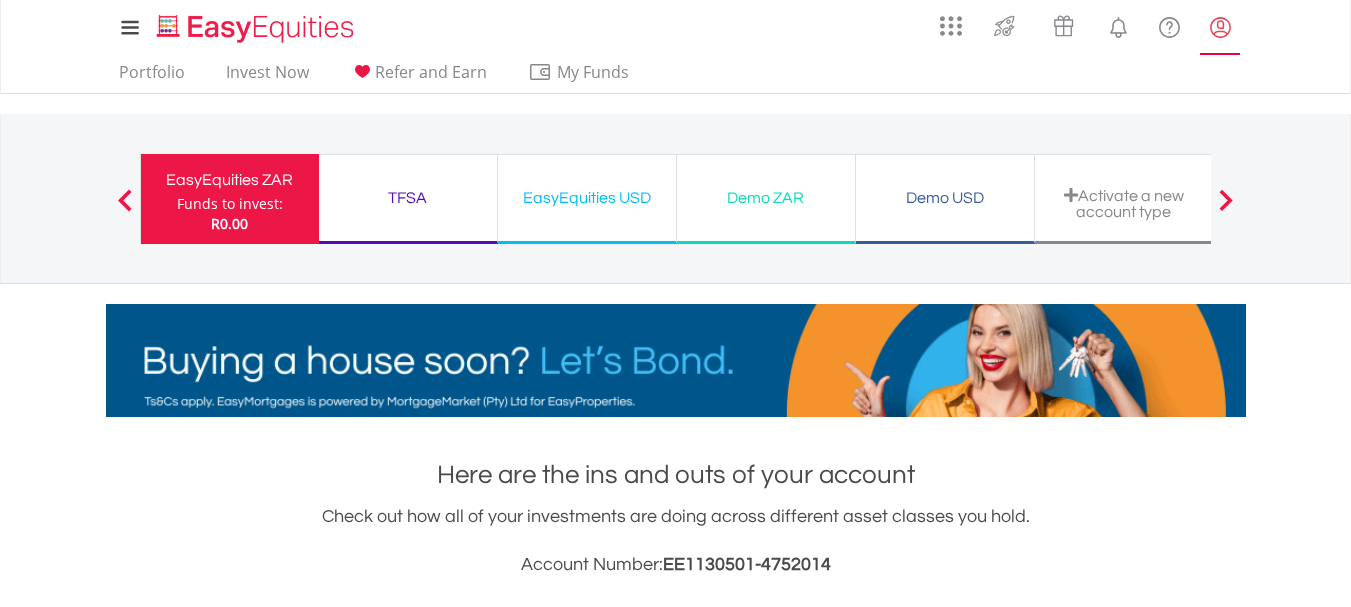 click at bounding box center (1220, 27) 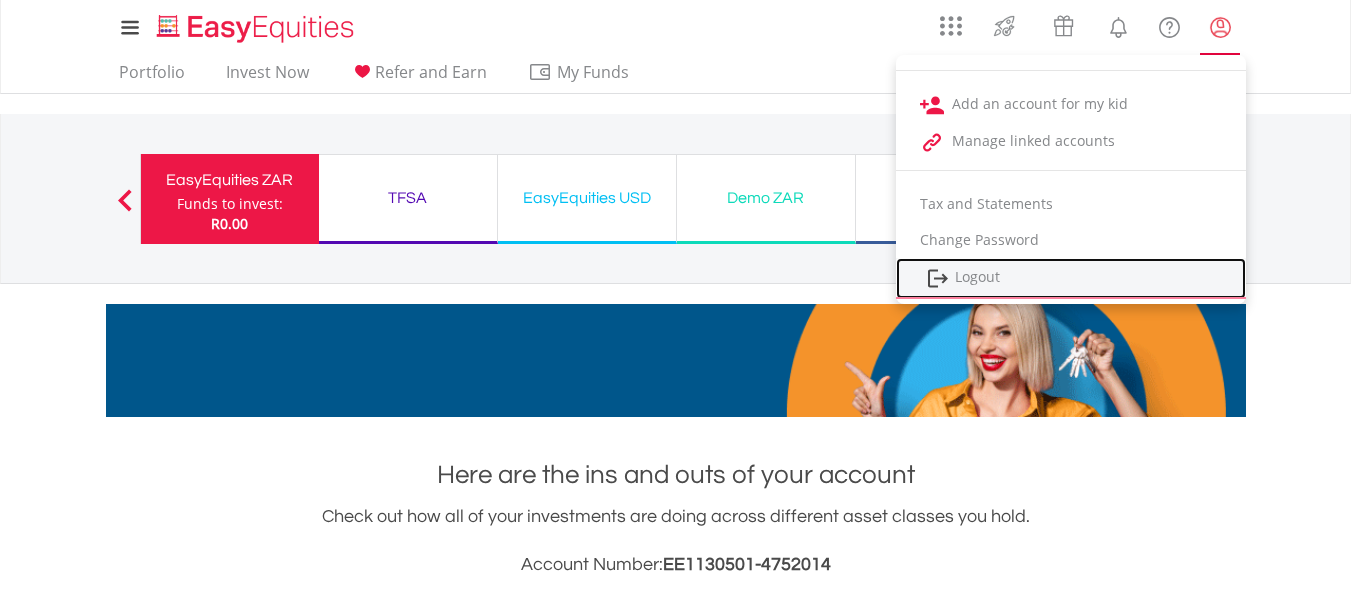 click on "Logout" at bounding box center (1071, 278) 